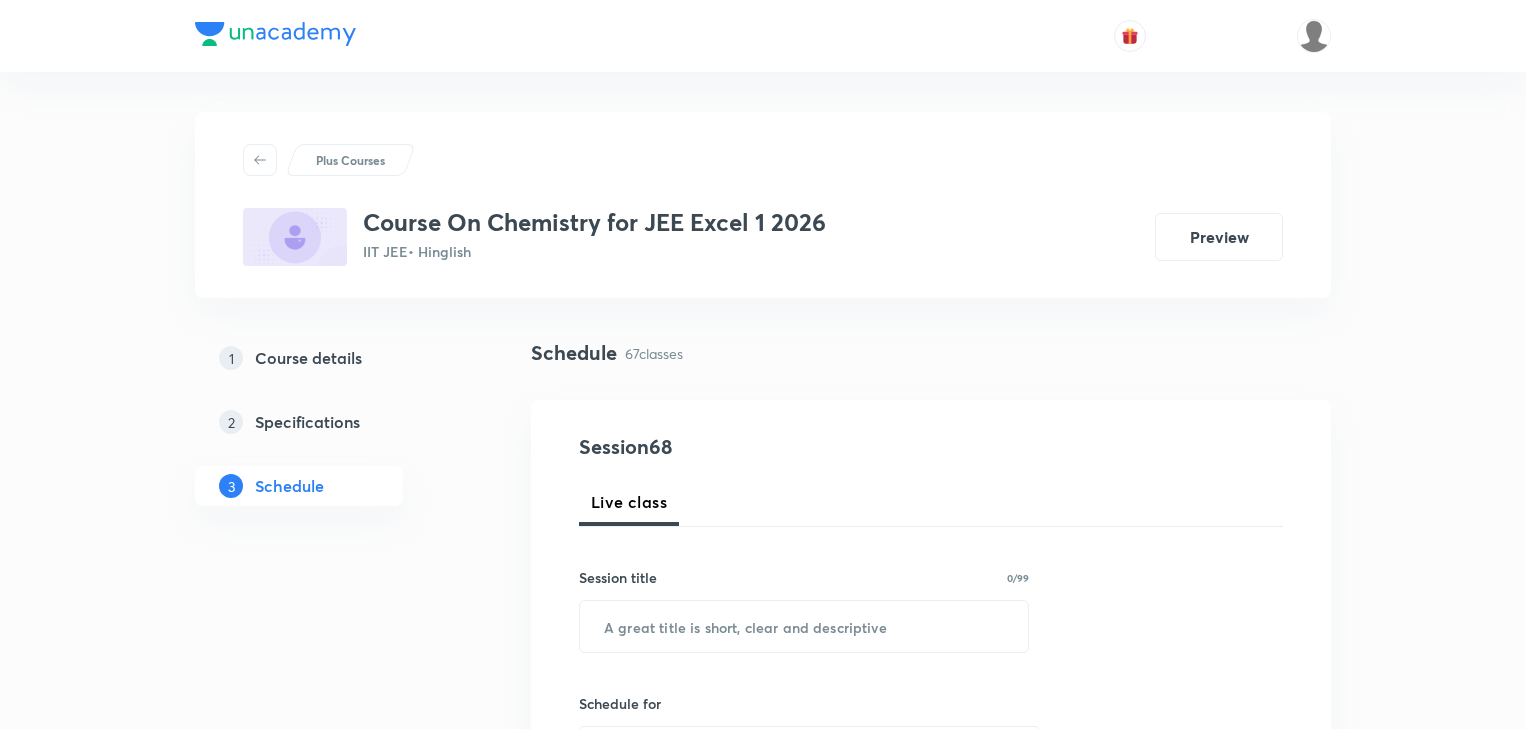 scroll, scrollTop: 0, scrollLeft: 0, axis: both 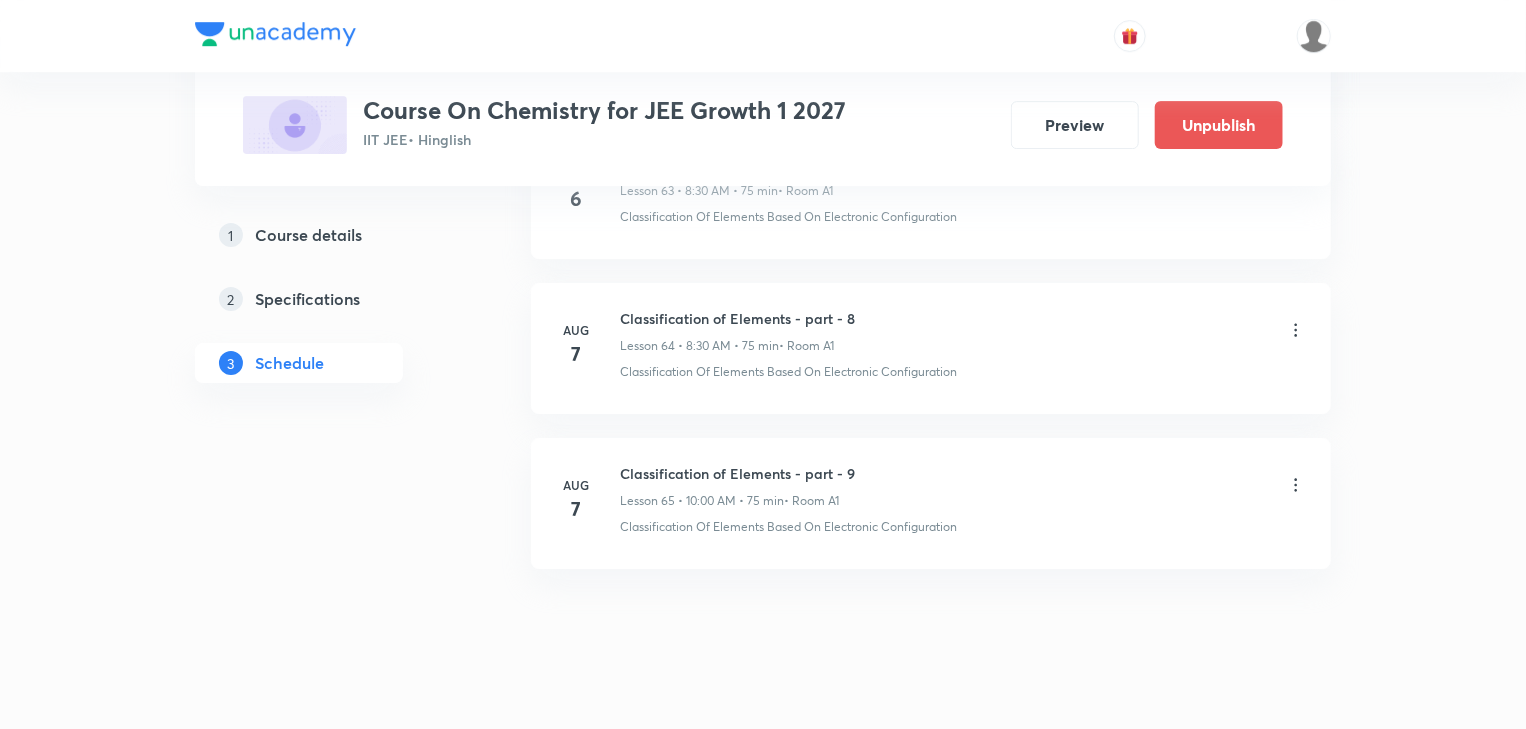 click on "Classification Of Elements Based On Electronic Configuration" at bounding box center (788, 372) 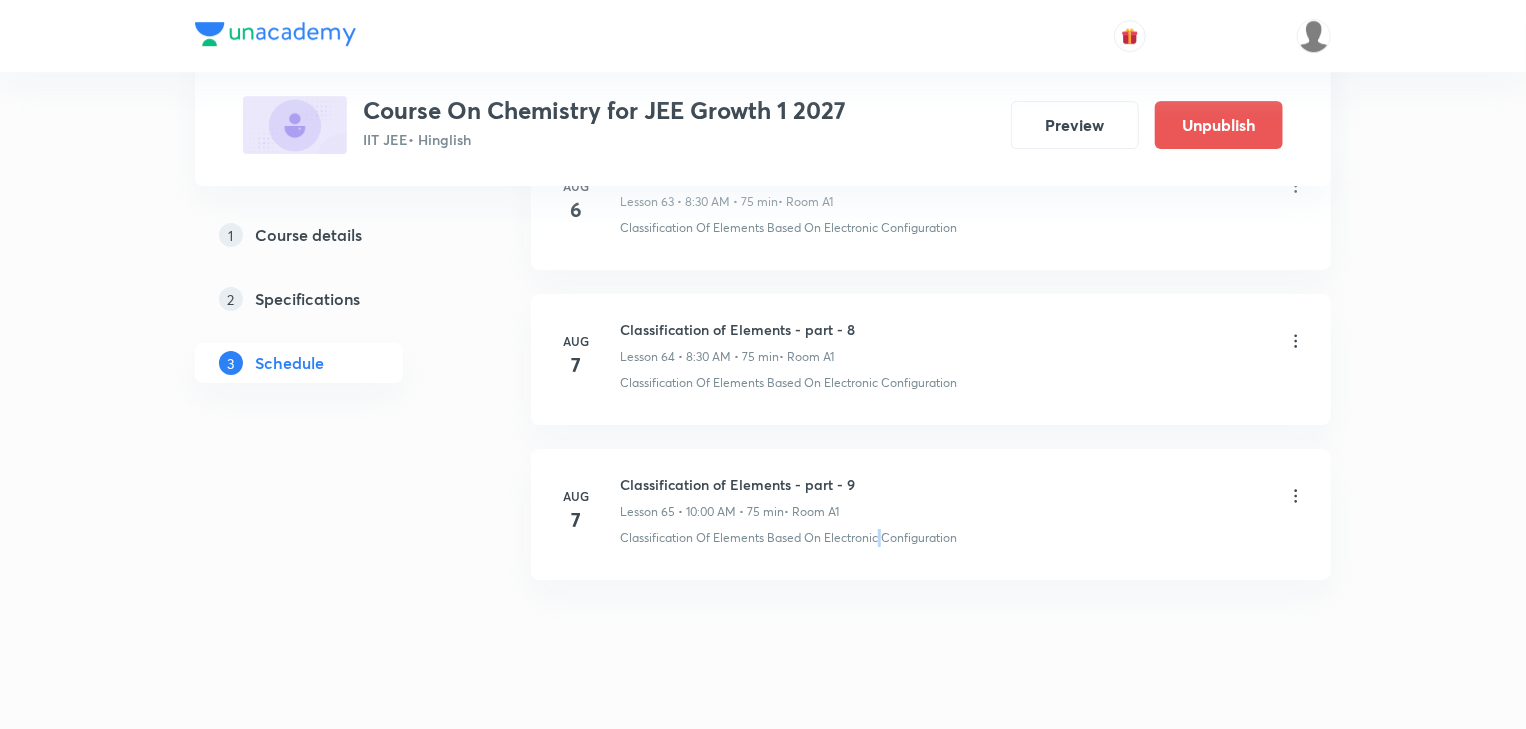 scroll, scrollTop: 10921, scrollLeft: 0, axis: vertical 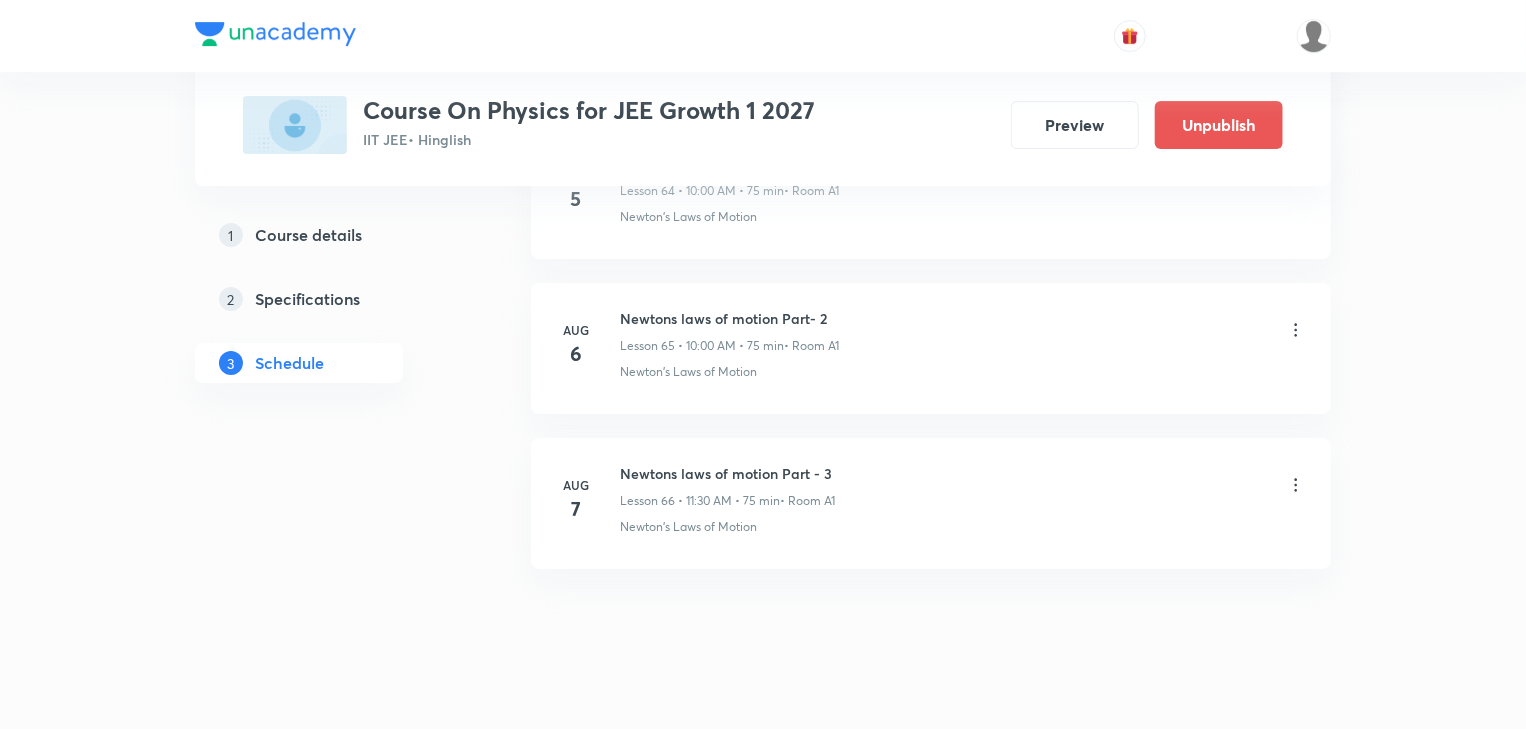 drag, startPoint x: 787, startPoint y: 276, endPoint x: 800, endPoint y: 308, distance: 34.539833 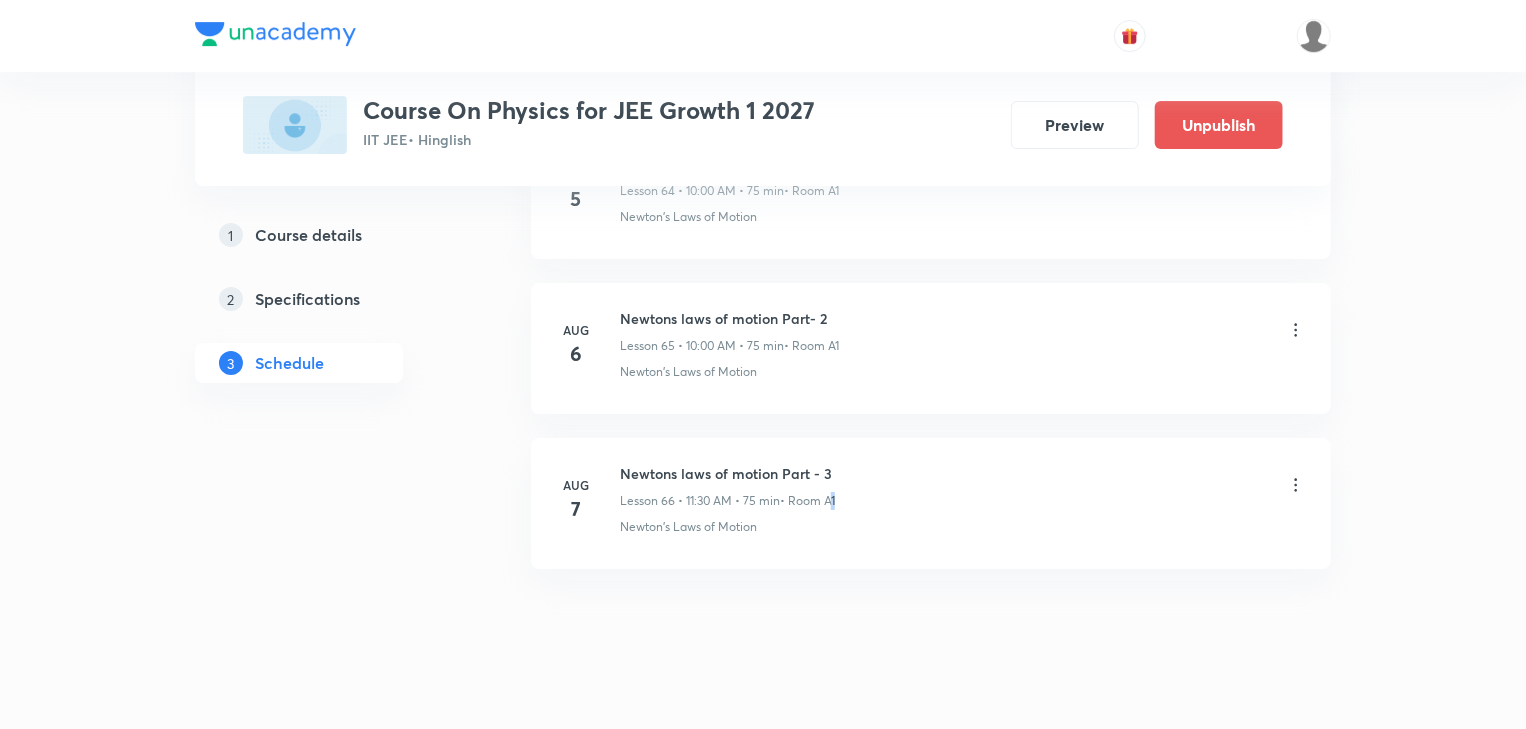 click on "Newtons laws of motion Part - 3 Lesson 66 • 11:30 AM • 75 min  • Room A1" at bounding box center [727, 486] 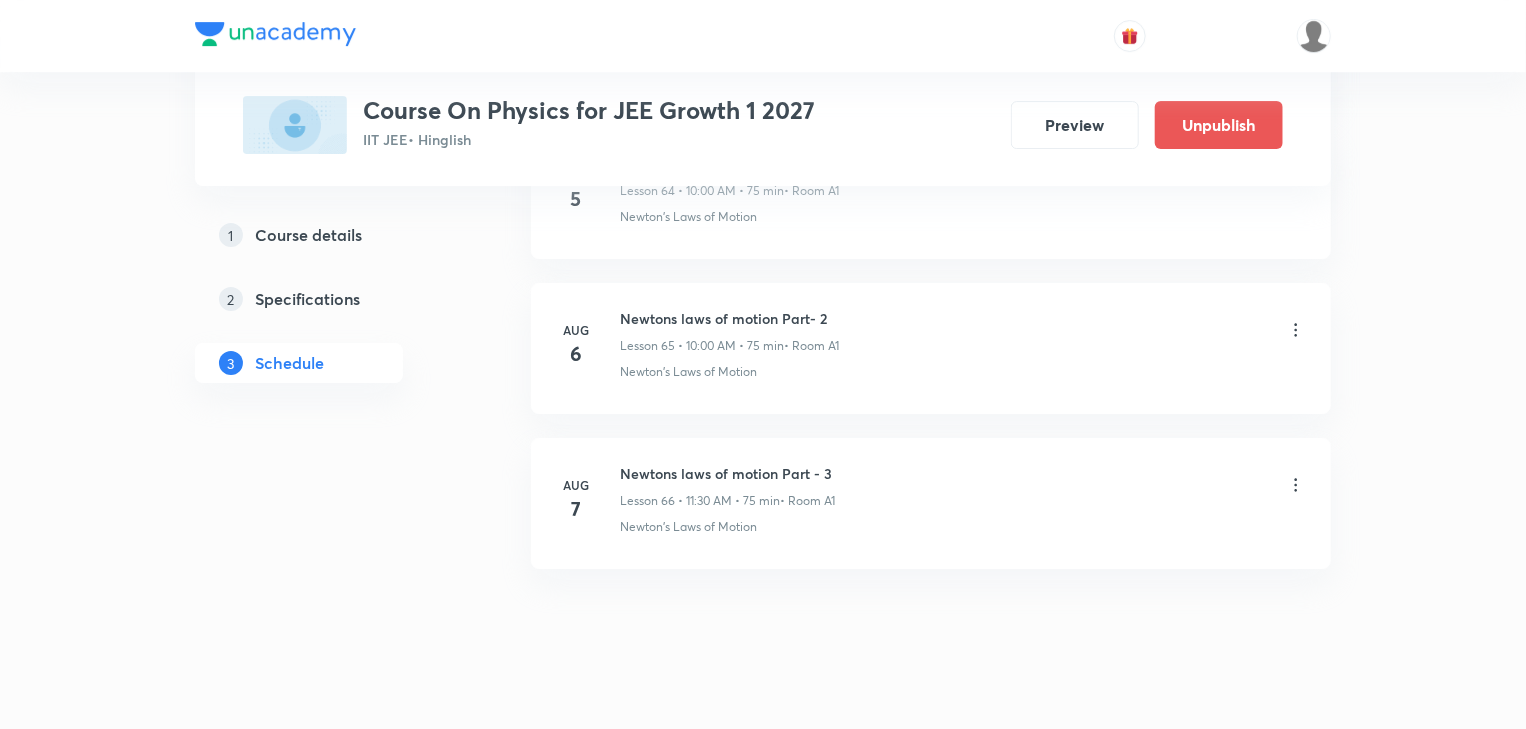 click on "Aug 7 Newtons laws of motion Part - 3 Lesson 66 • 11:30 AM • 75 min  • Room A1 Newton's Laws of Motion" at bounding box center (931, 503) 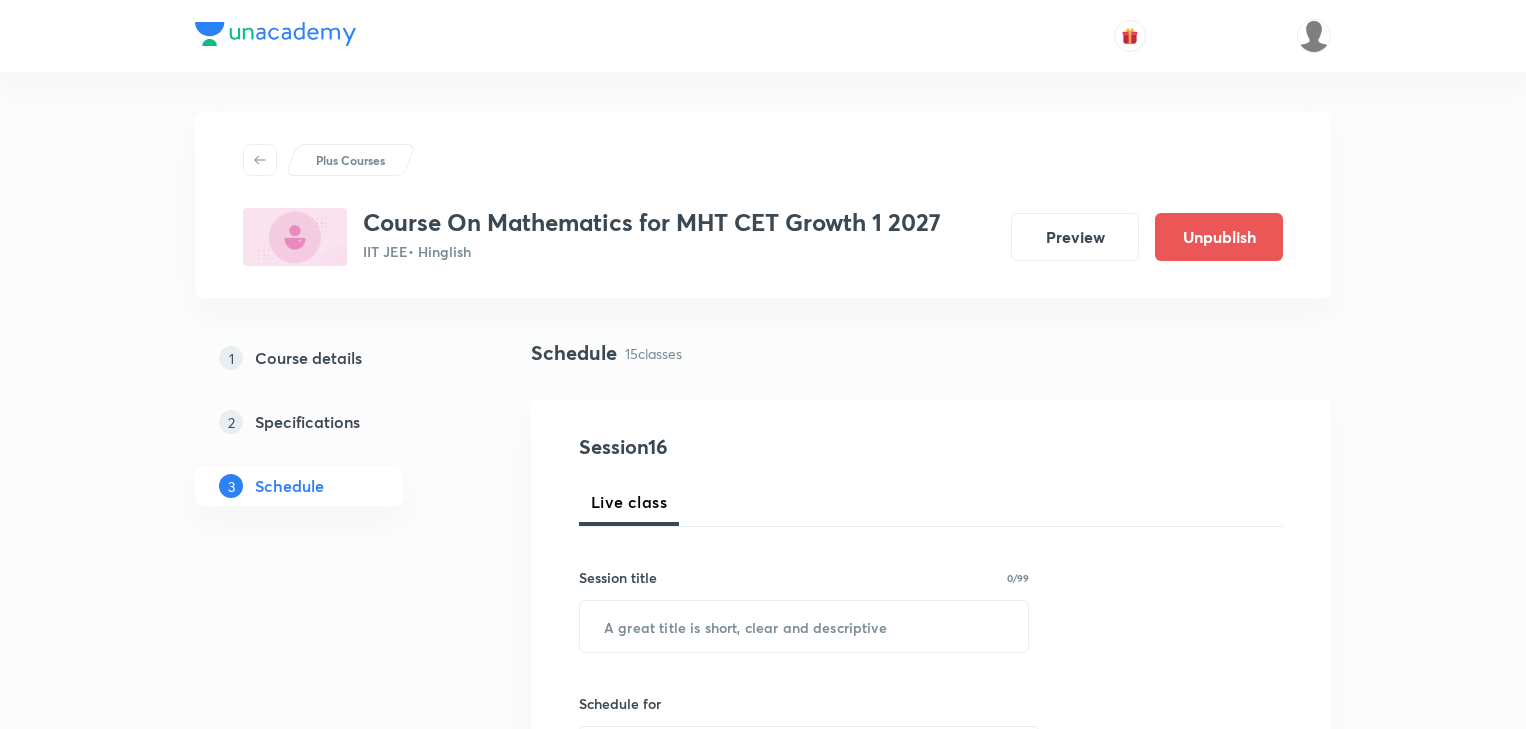 scroll, scrollTop: 0, scrollLeft: 0, axis: both 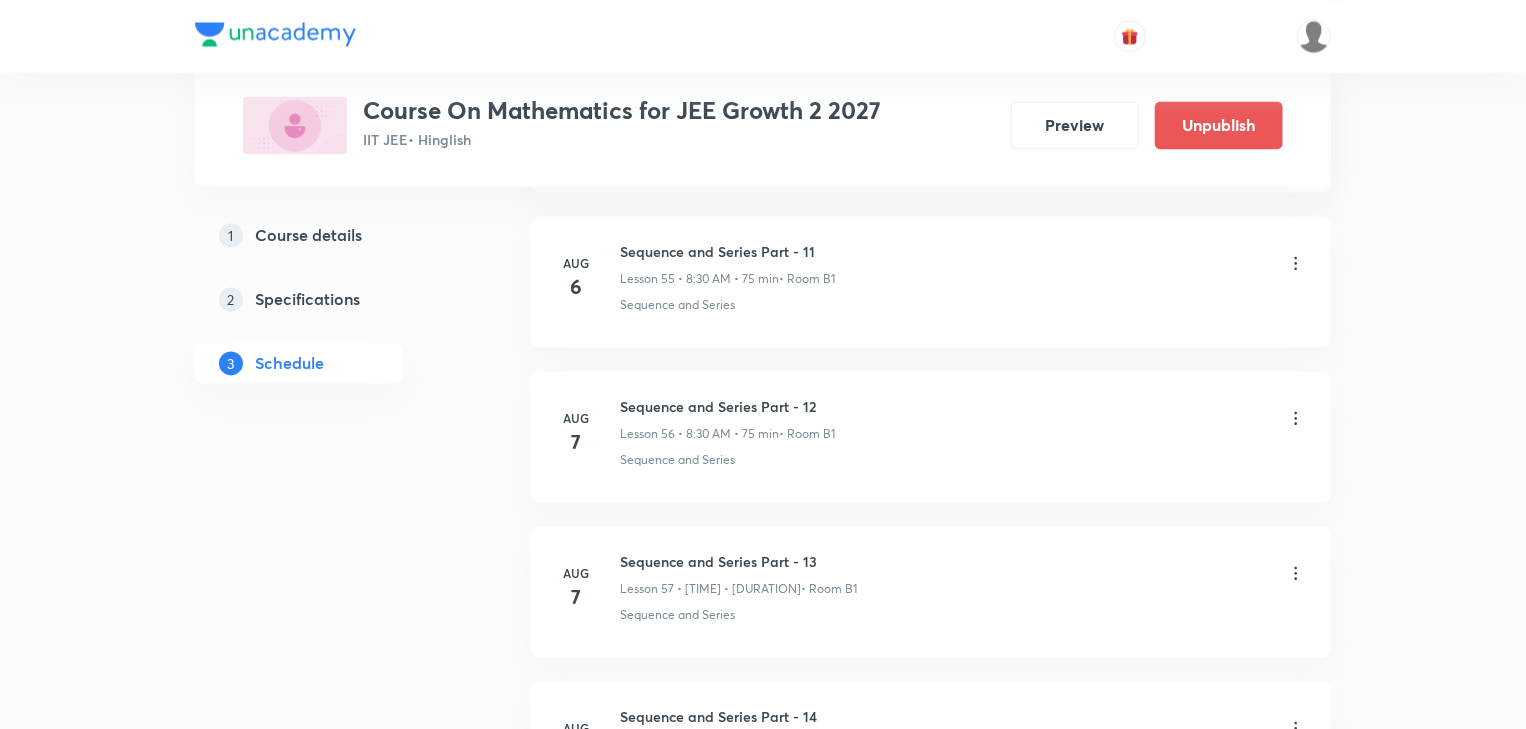 click on "Aug 6 Sequence and Series Part - 11 Lesson 55 • [TIME] • [DURATION]  • Room B1 Sequence and Series" at bounding box center [931, 281] 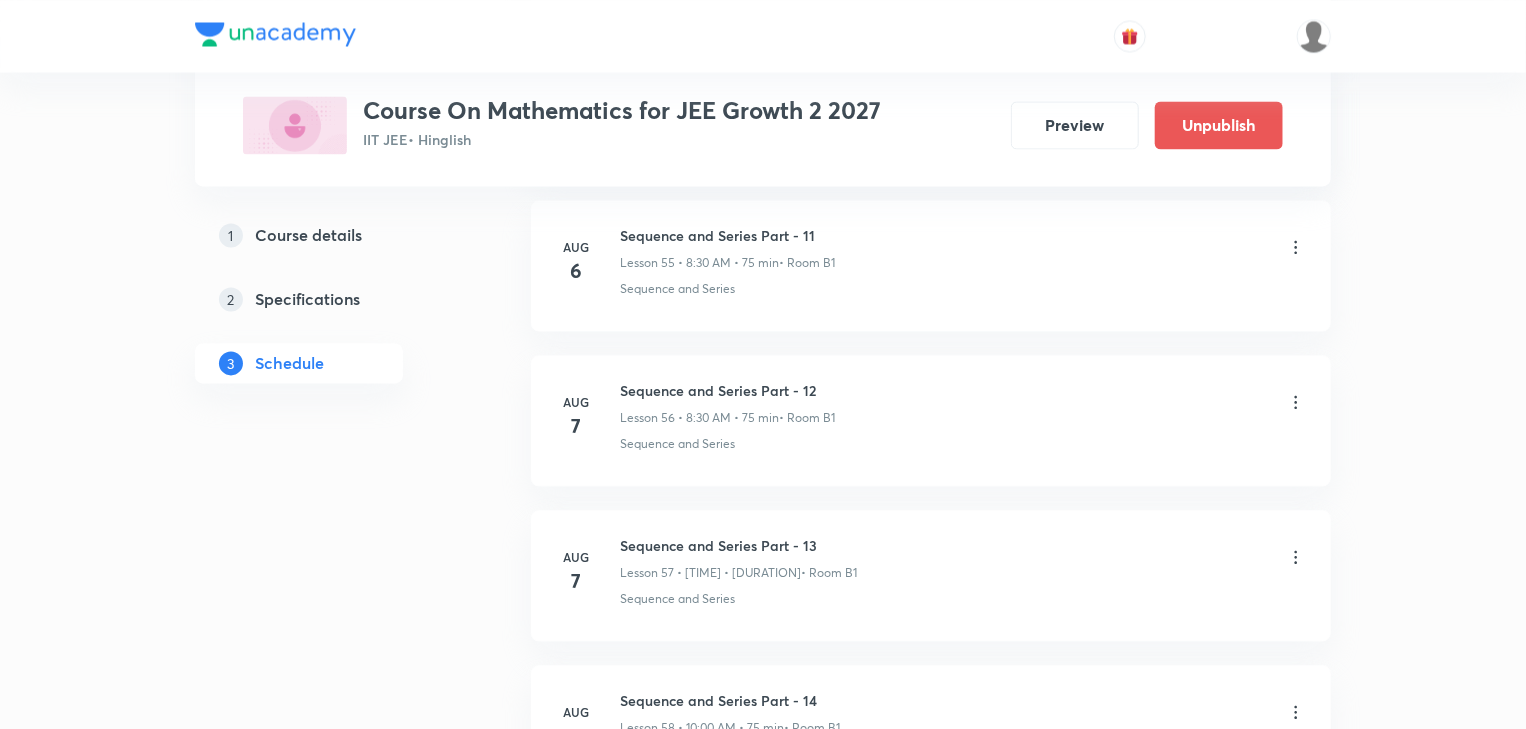 scroll, scrollTop: 9593, scrollLeft: 0, axis: vertical 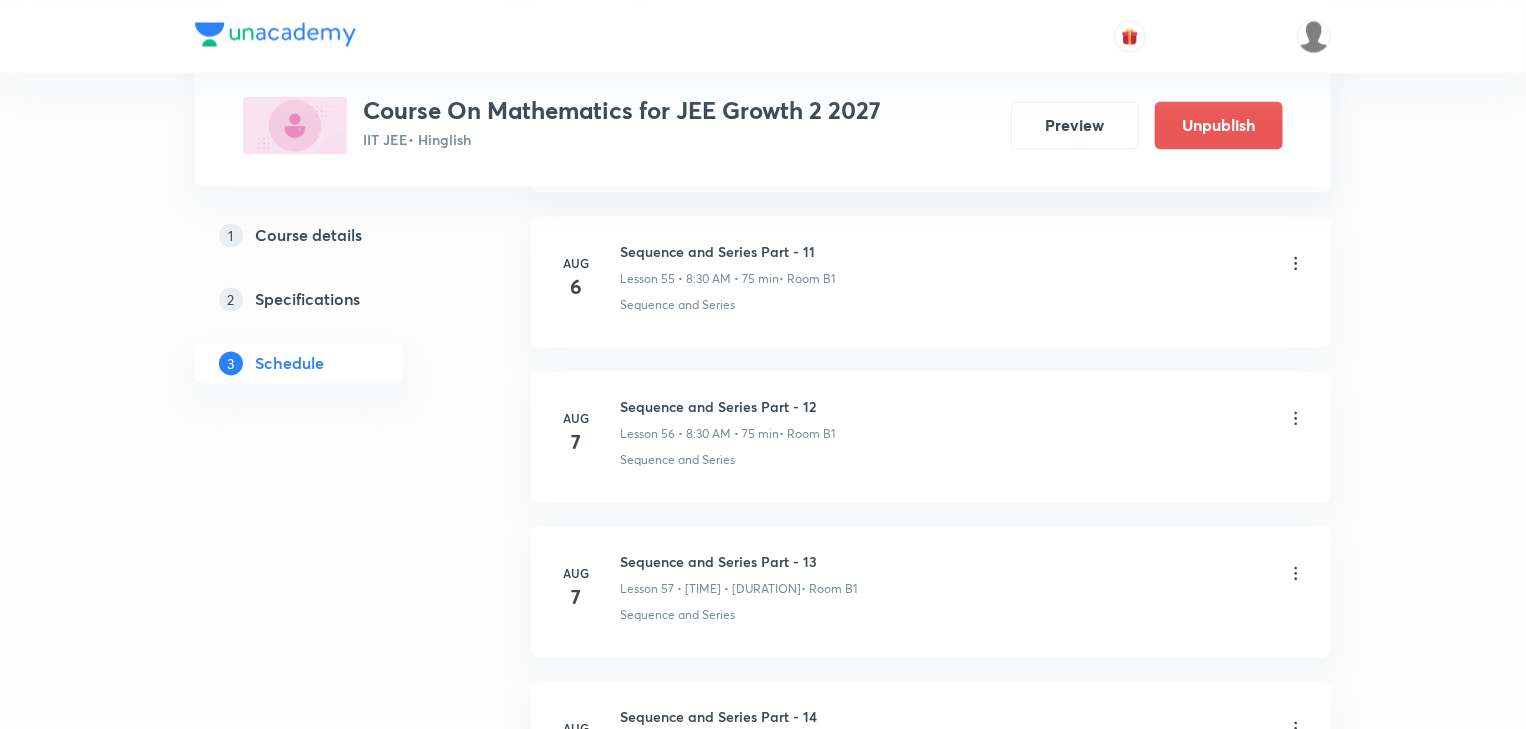 click on "Sequence and Series Part - 11 Lesson 55 • 8:30 AM • 75 min  • Room B1 Sequence and Series" at bounding box center (963, 277) 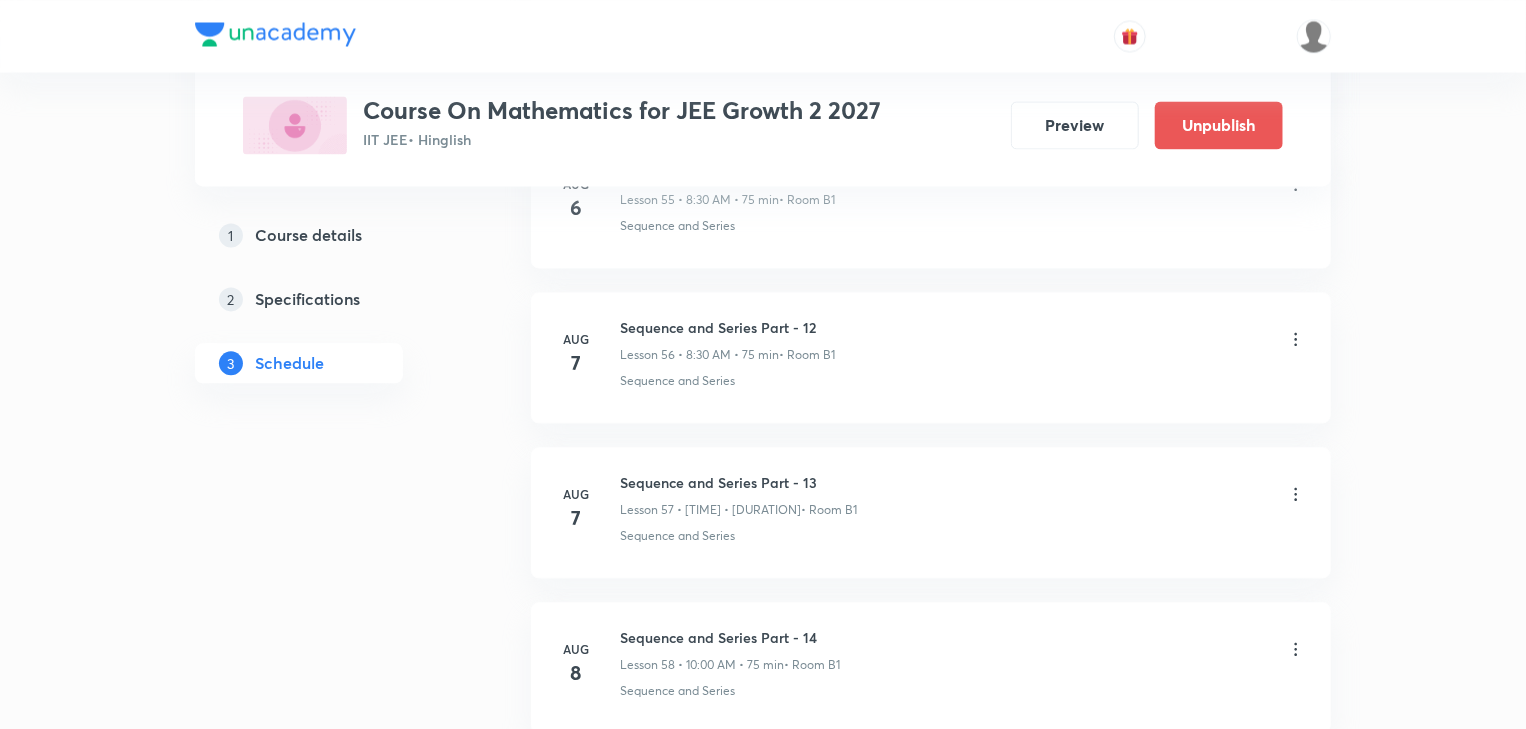 scroll, scrollTop: 9673, scrollLeft: 0, axis: vertical 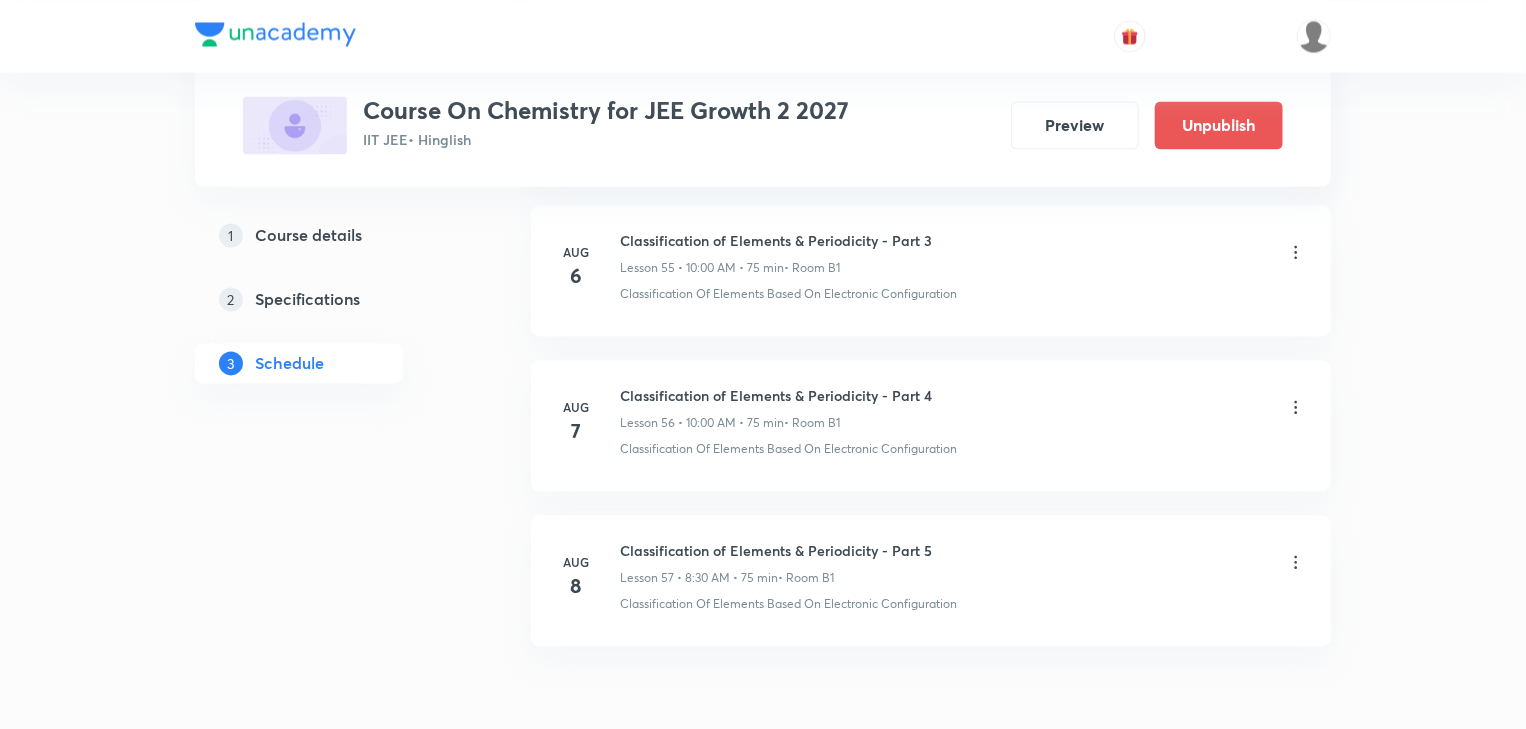 drag, startPoint x: 734, startPoint y: 424, endPoint x: 767, endPoint y: 413, distance: 34.785053 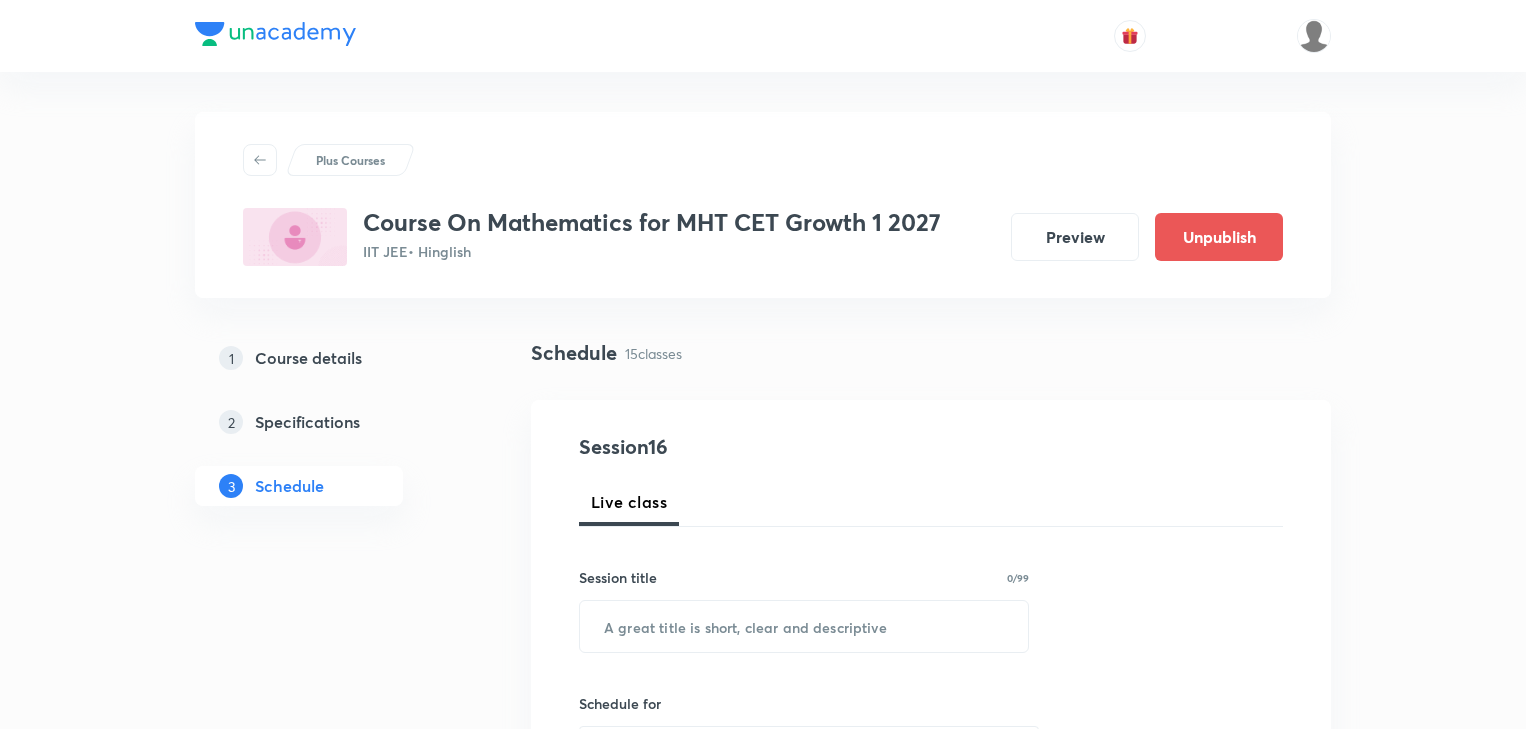 scroll, scrollTop: 0, scrollLeft: 0, axis: both 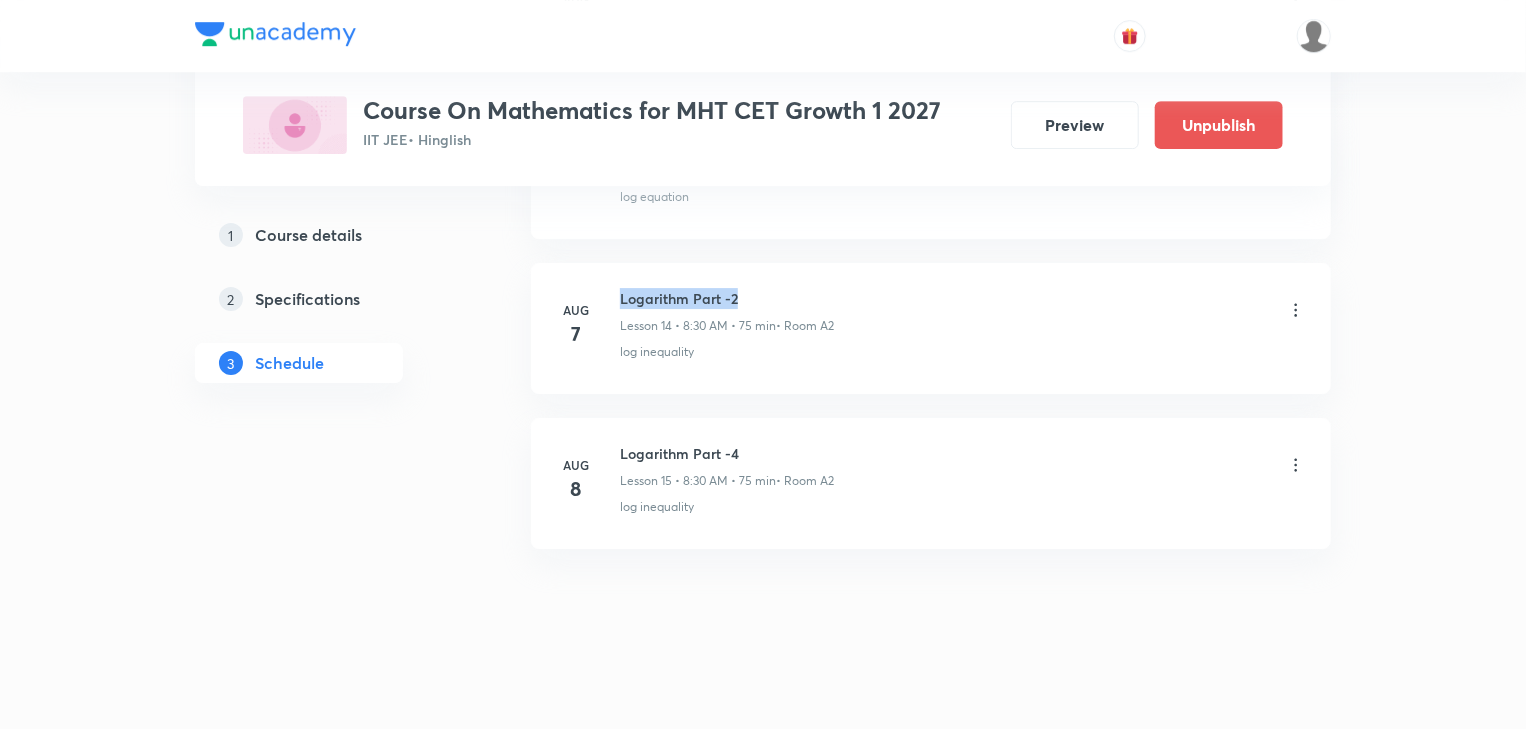 drag, startPoint x: 620, startPoint y: 288, endPoint x: 789, endPoint y: 273, distance: 169.66437 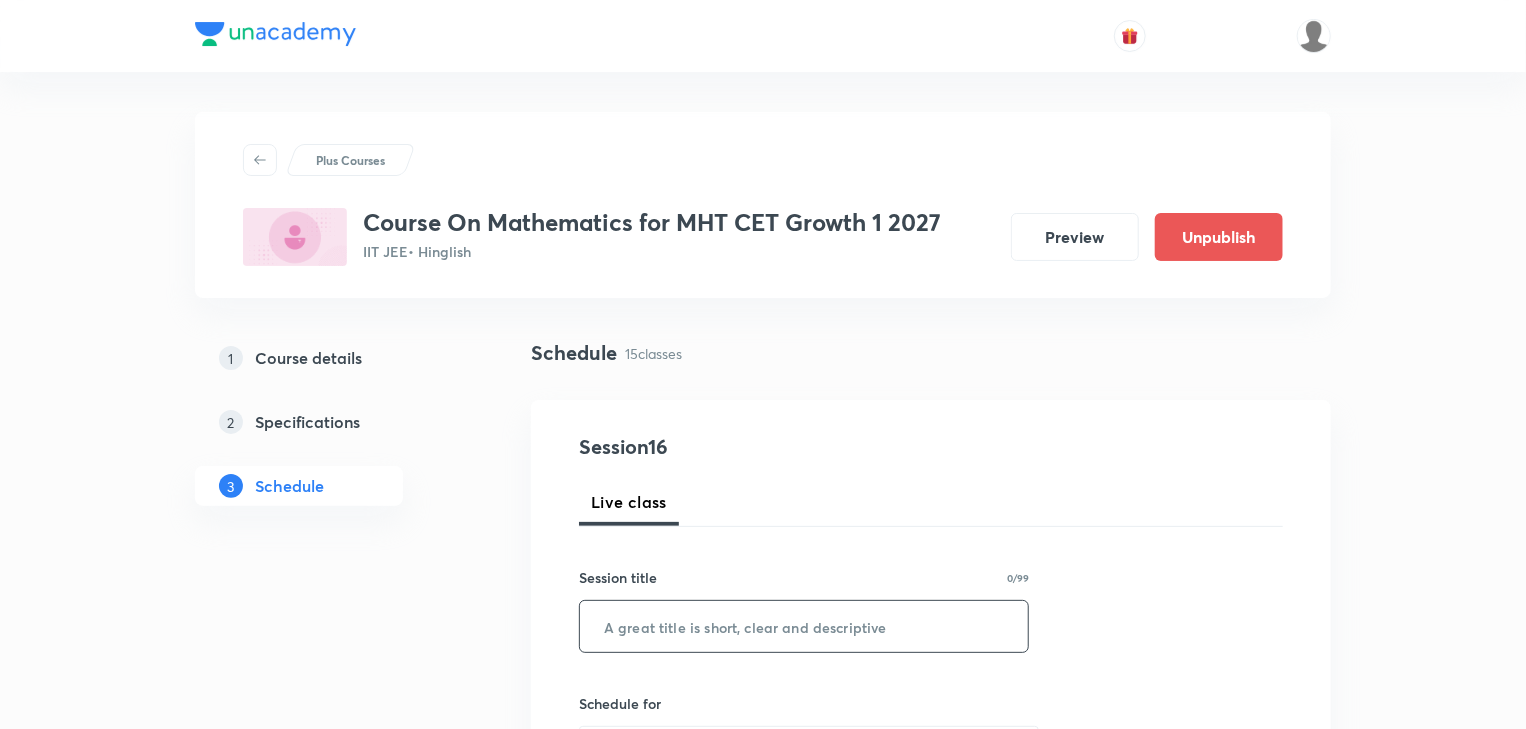 click at bounding box center [804, 626] 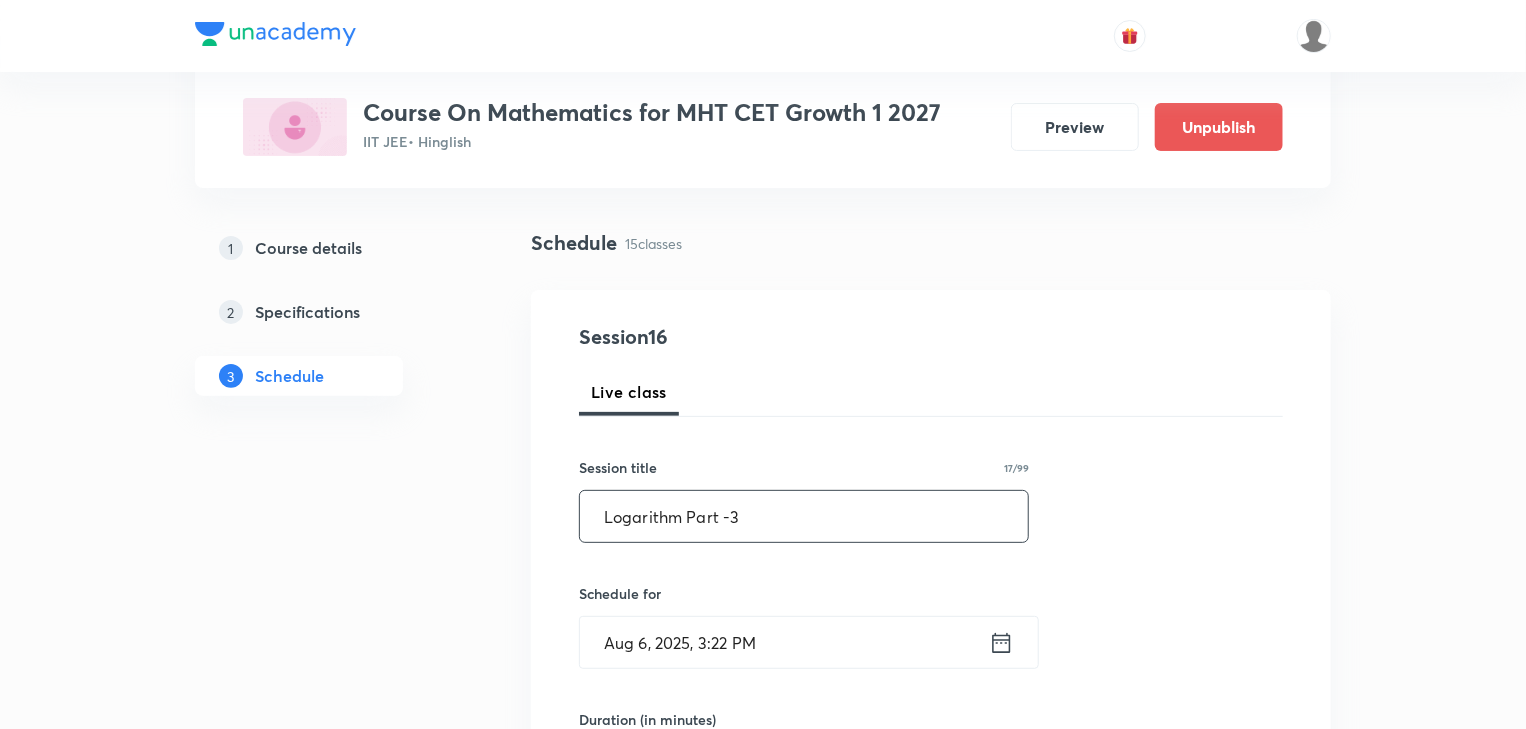 scroll, scrollTop: 240, scrollLeft: 0, axis: vertical 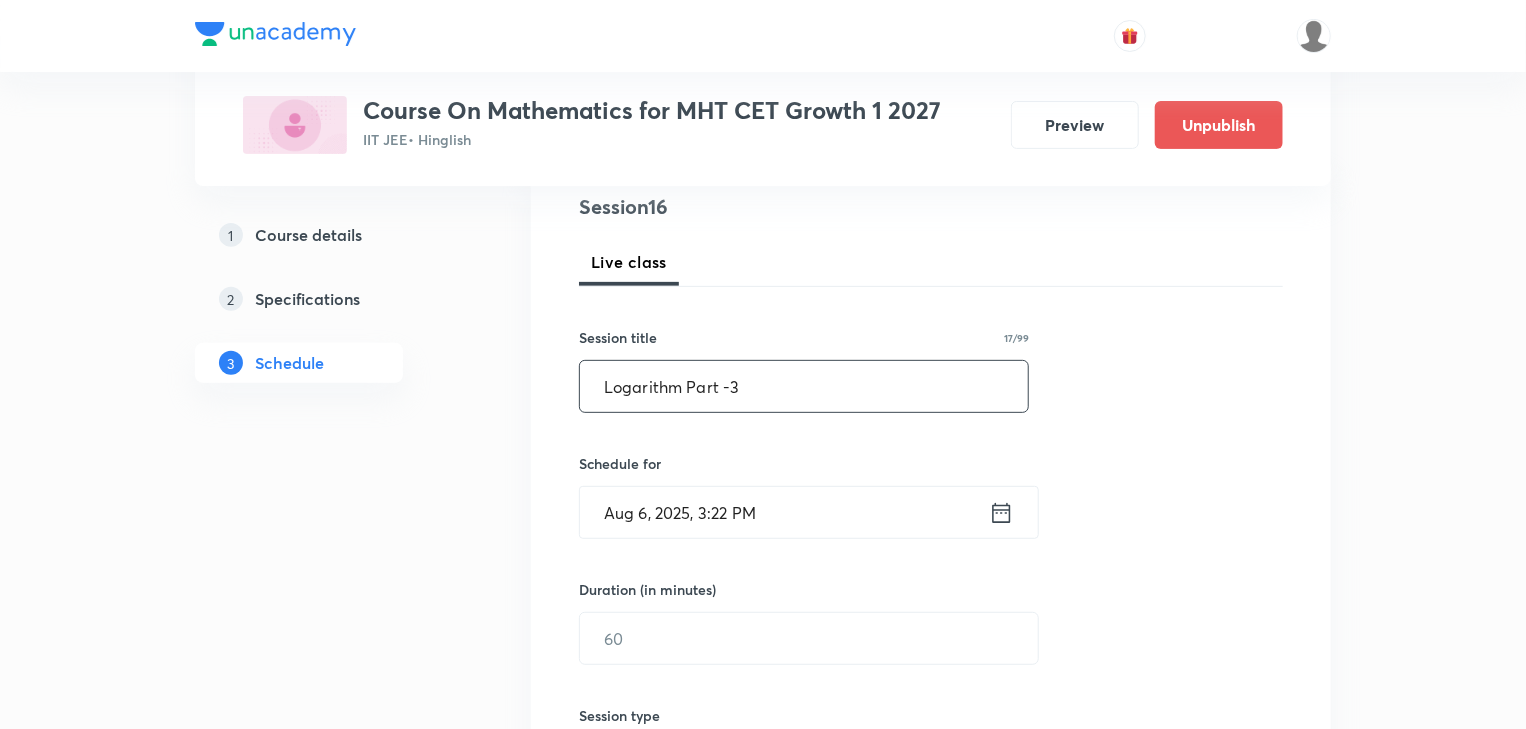 type on "Logarithm Part -3" 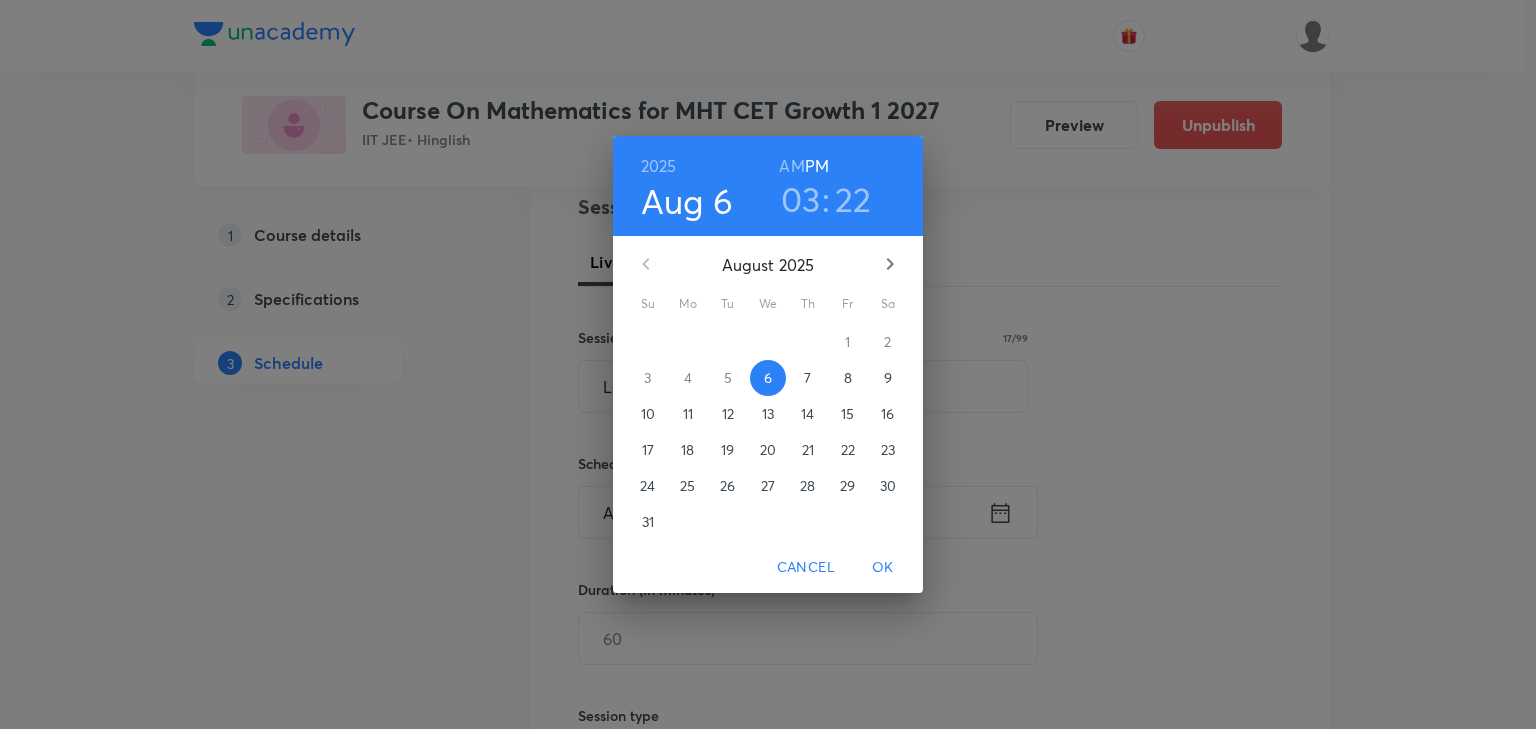 click on "7" at bounding box center [808, 378] 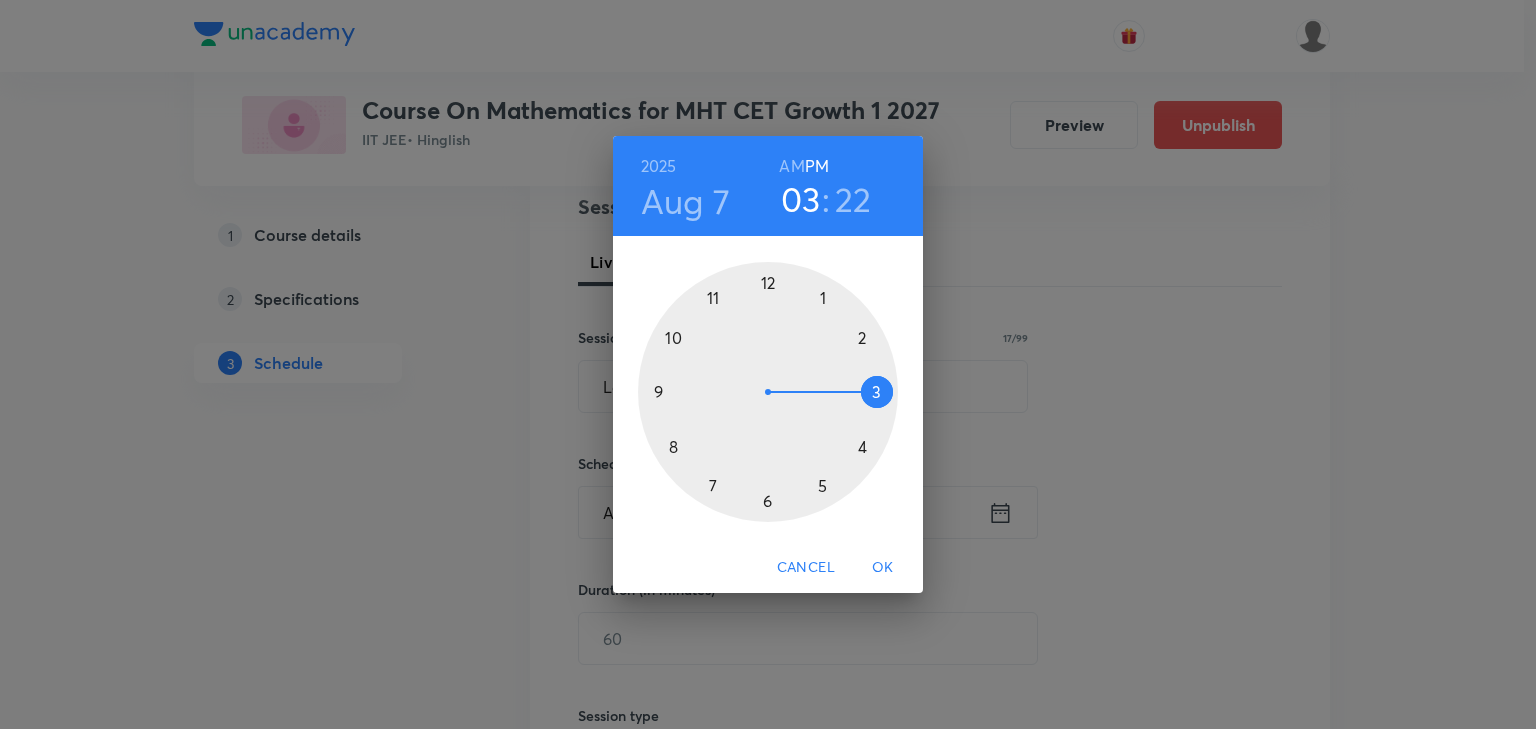 click on "AM" at bounding box center (791, 166) 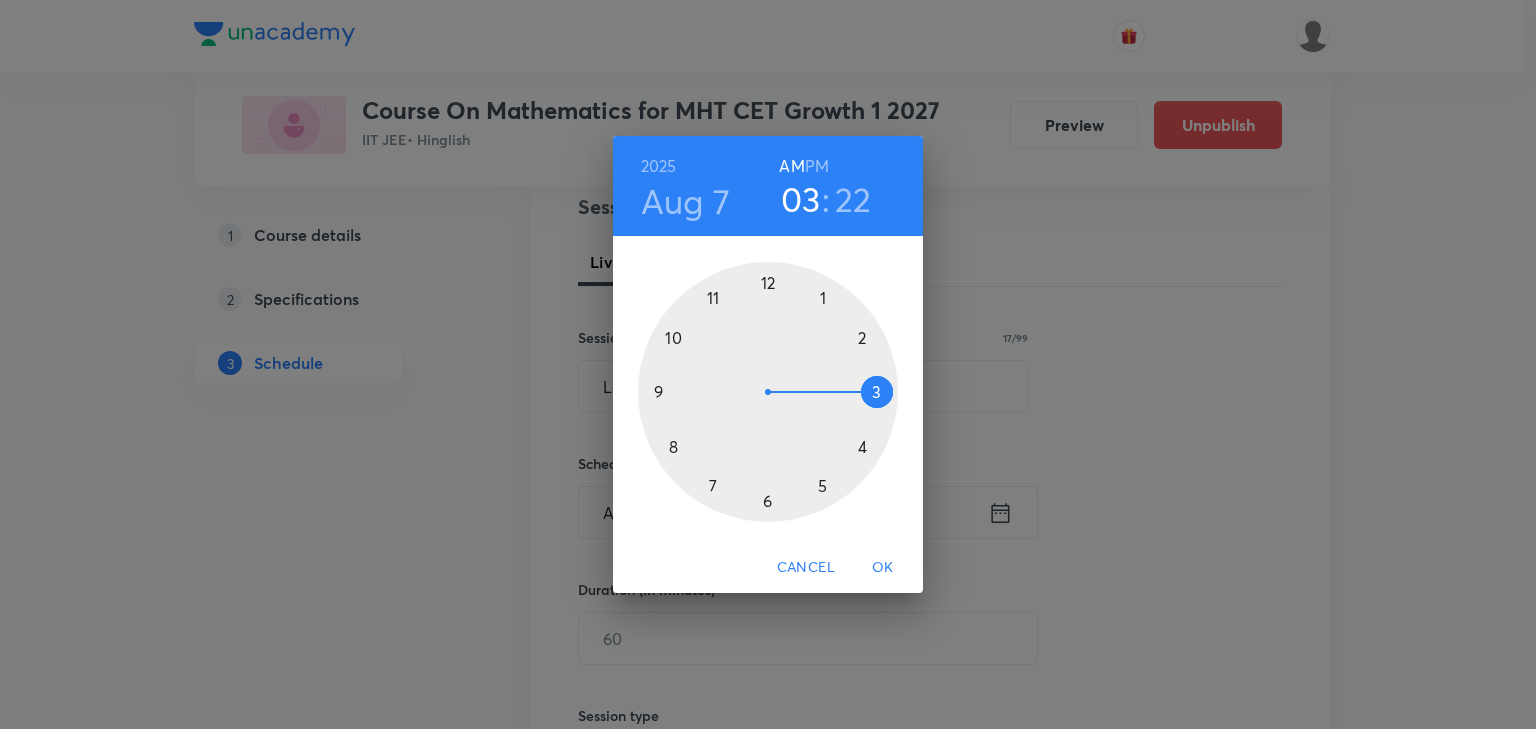 click on "03" at bounding box center (801, 199) 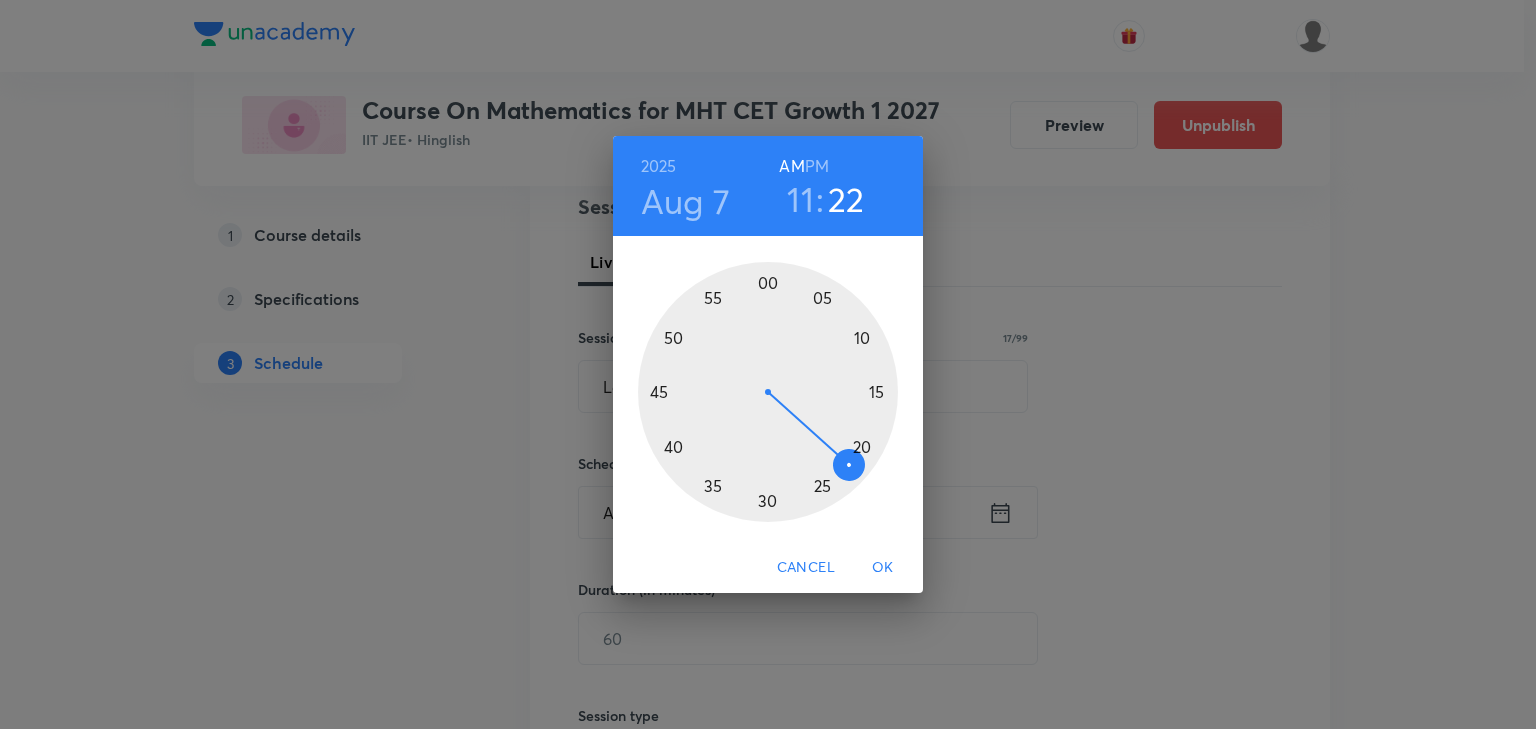 click at bounding box center (768, 392) 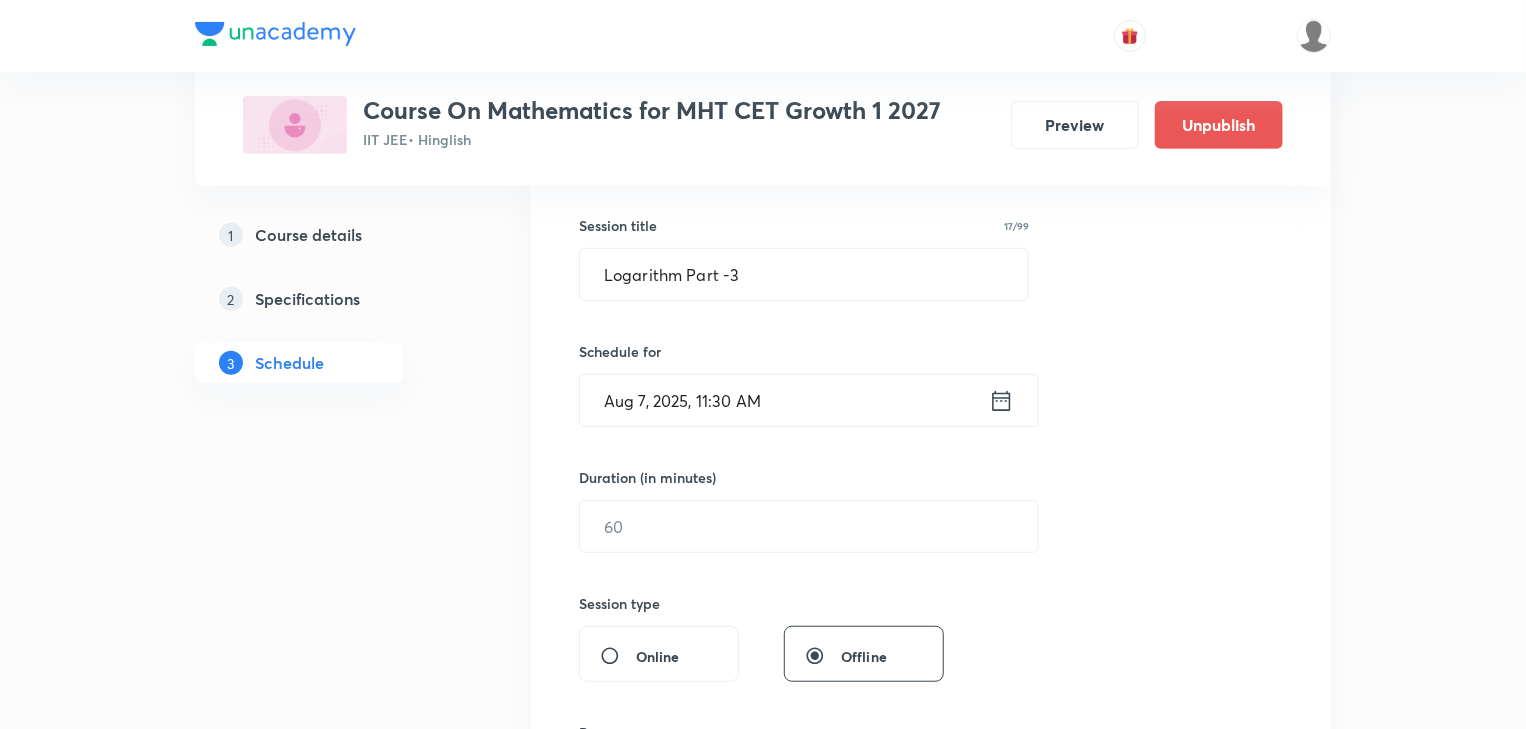 scroll, scrollTop: 400, scrollLeft: 0, axis: vertical 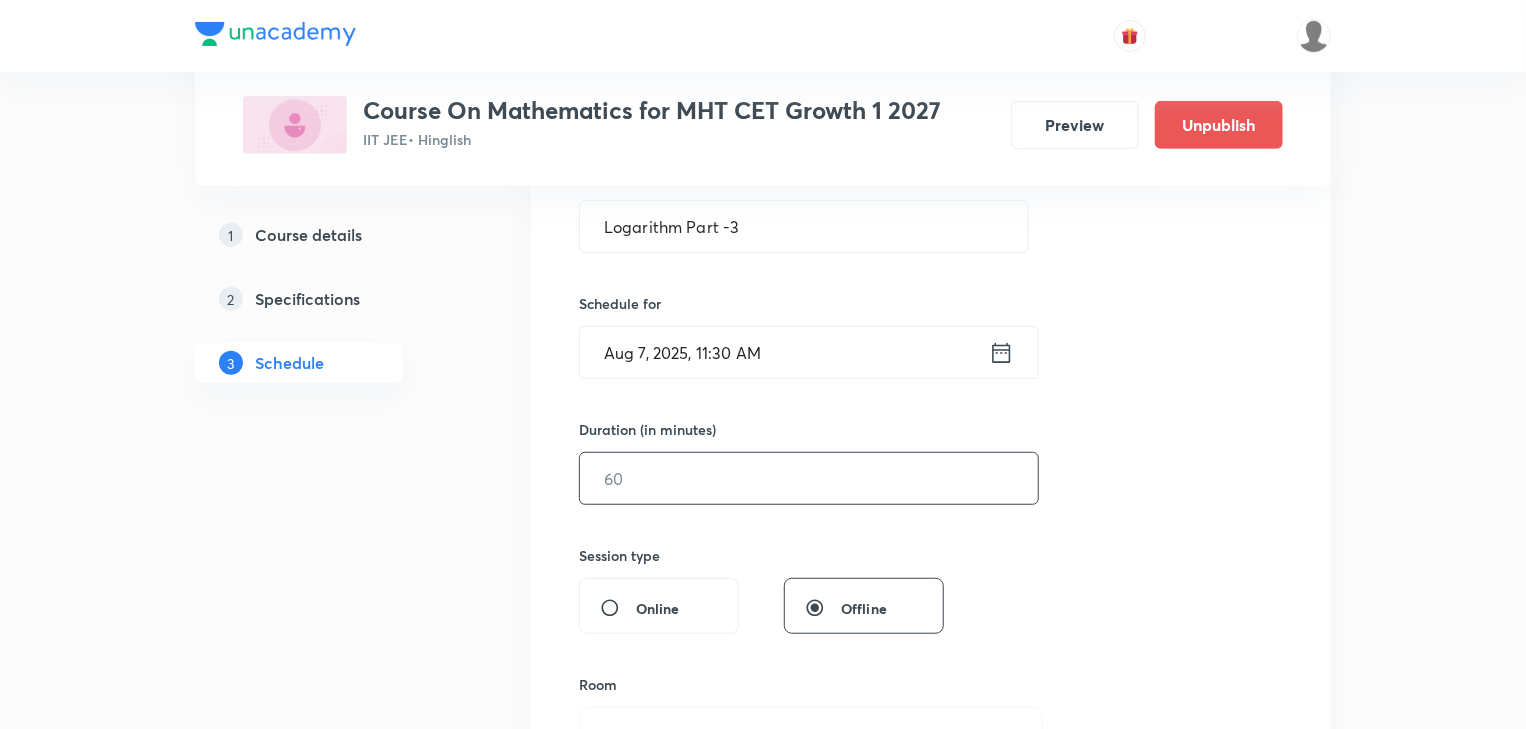 click at bounding box center (809, 478) 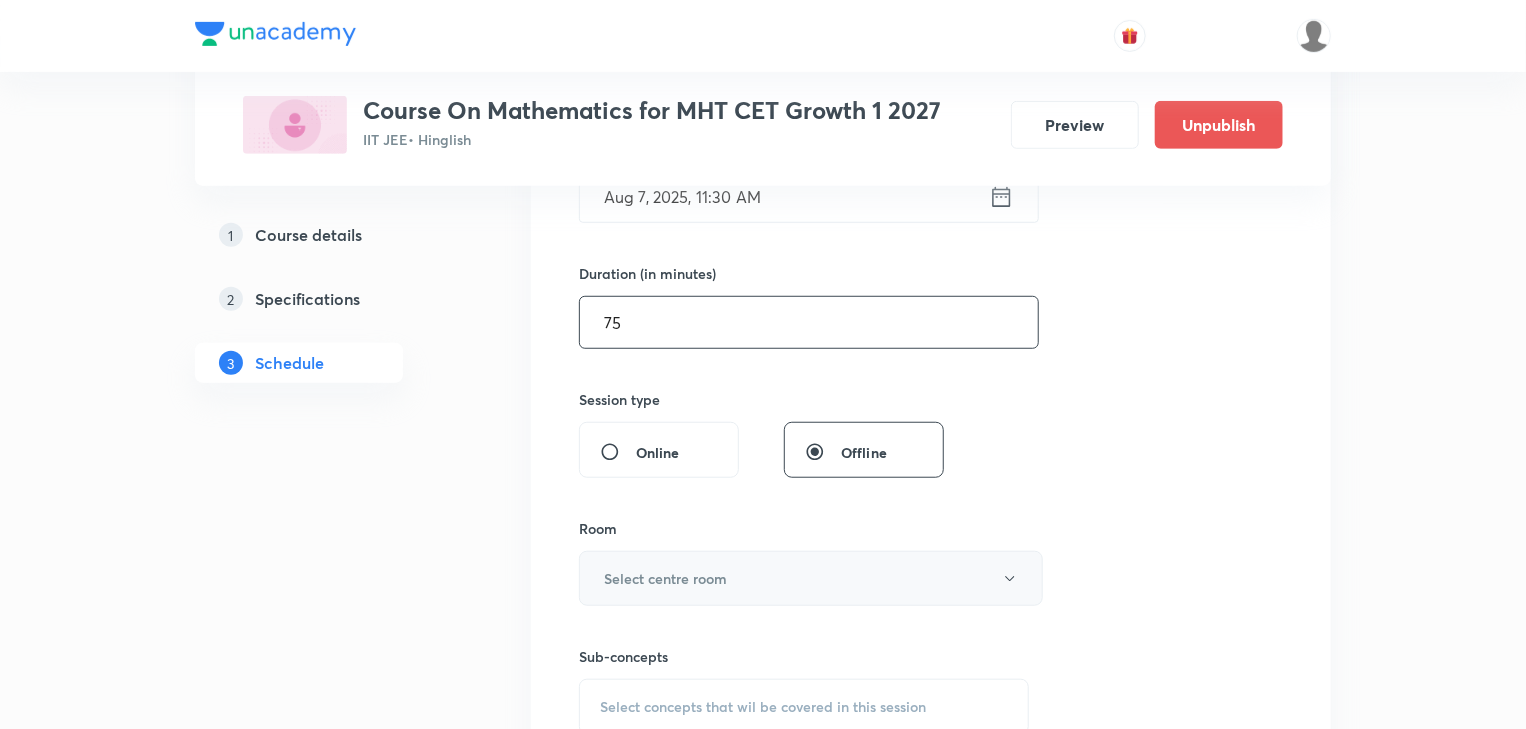 scroll, scrollTop: 560, scrollLeft: 0, axis: vertical 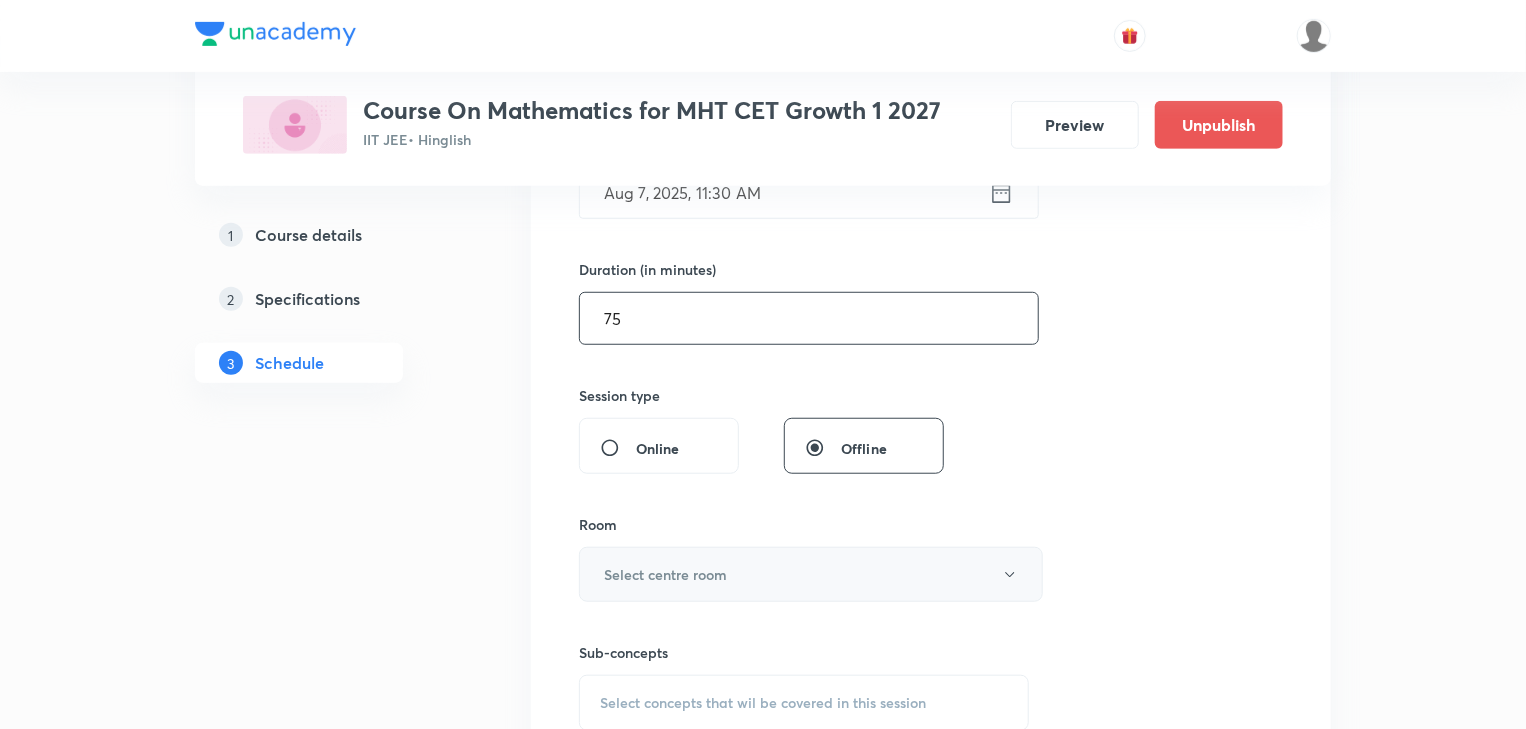 type on "75" 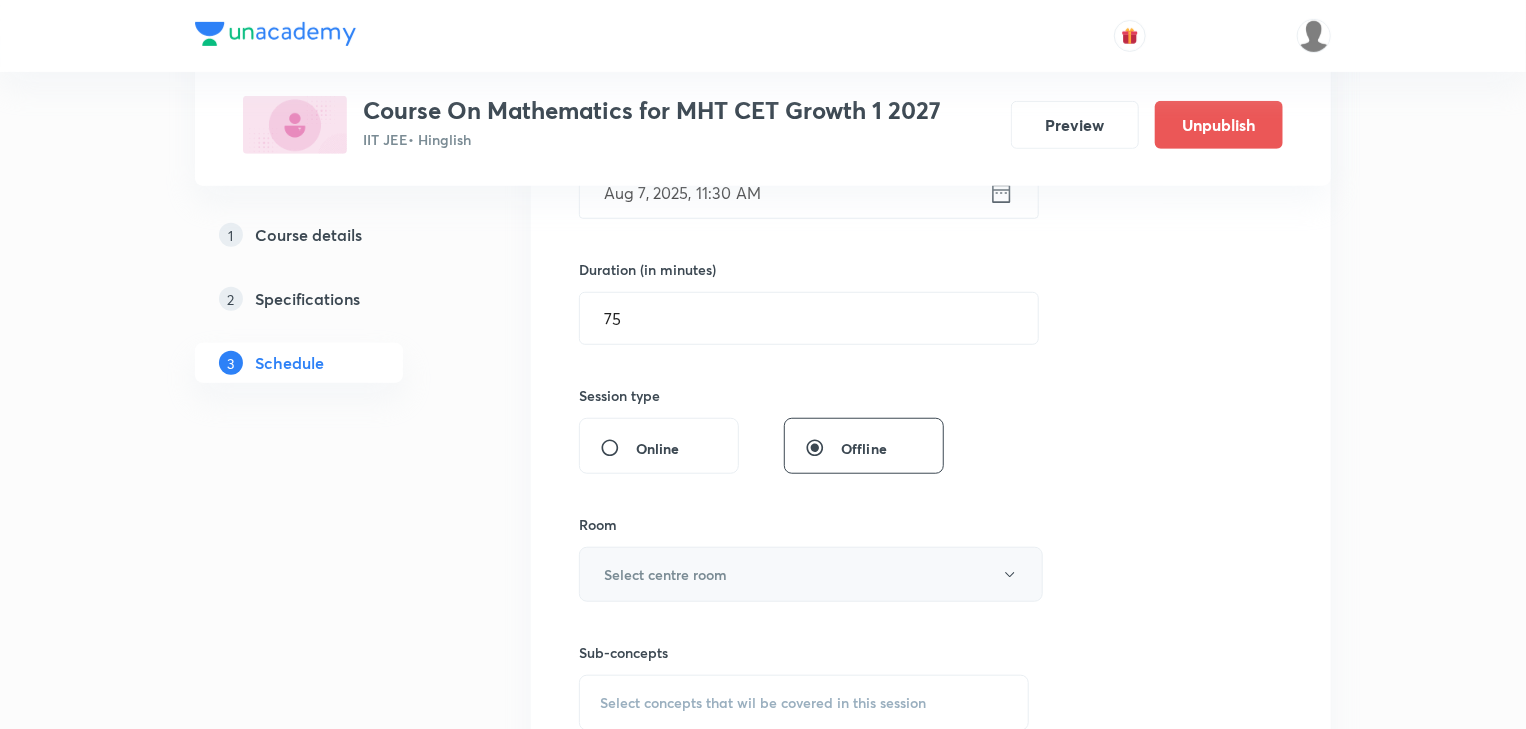 click on "Select centre room" at bounding box center [665, 574] 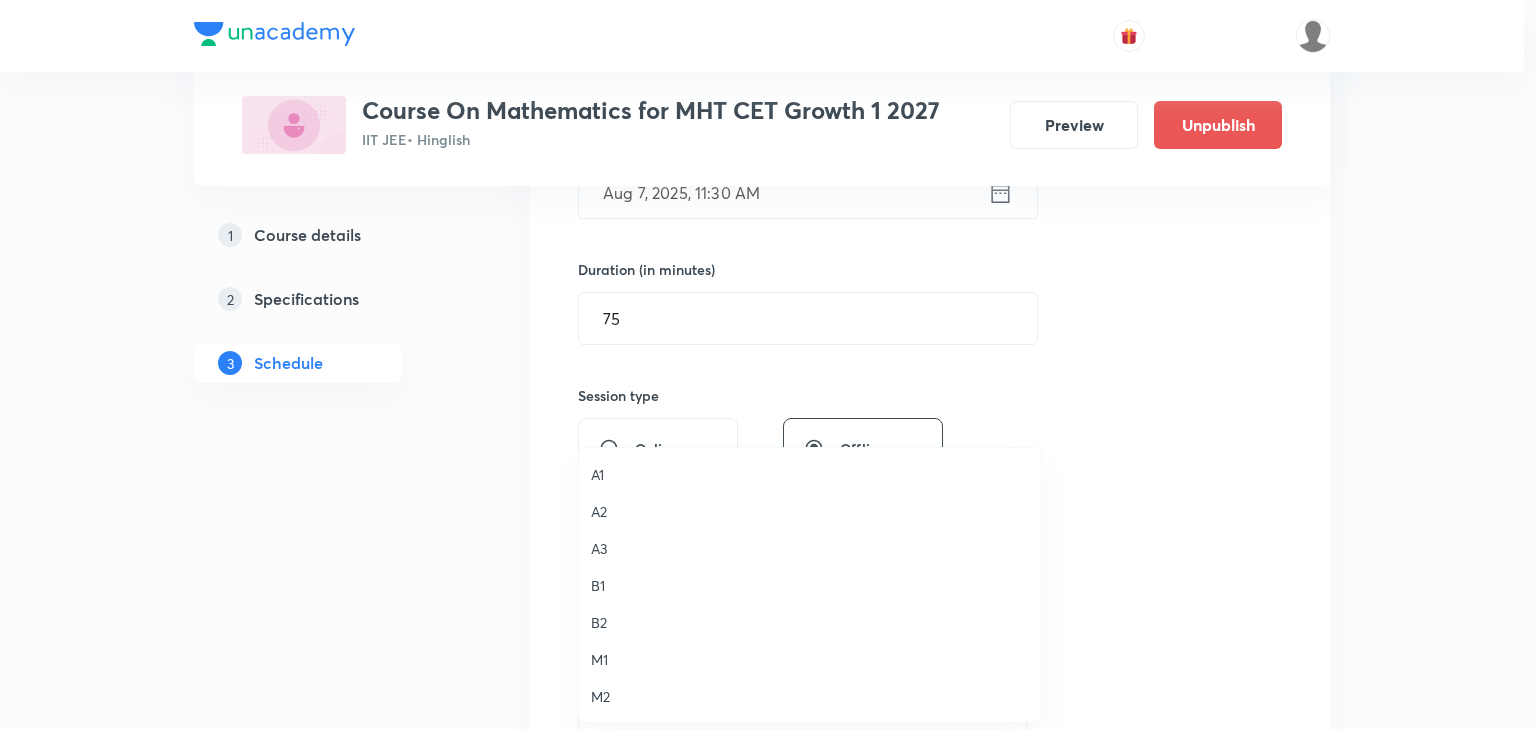 click on "B1" at bounding box center [810, 585] 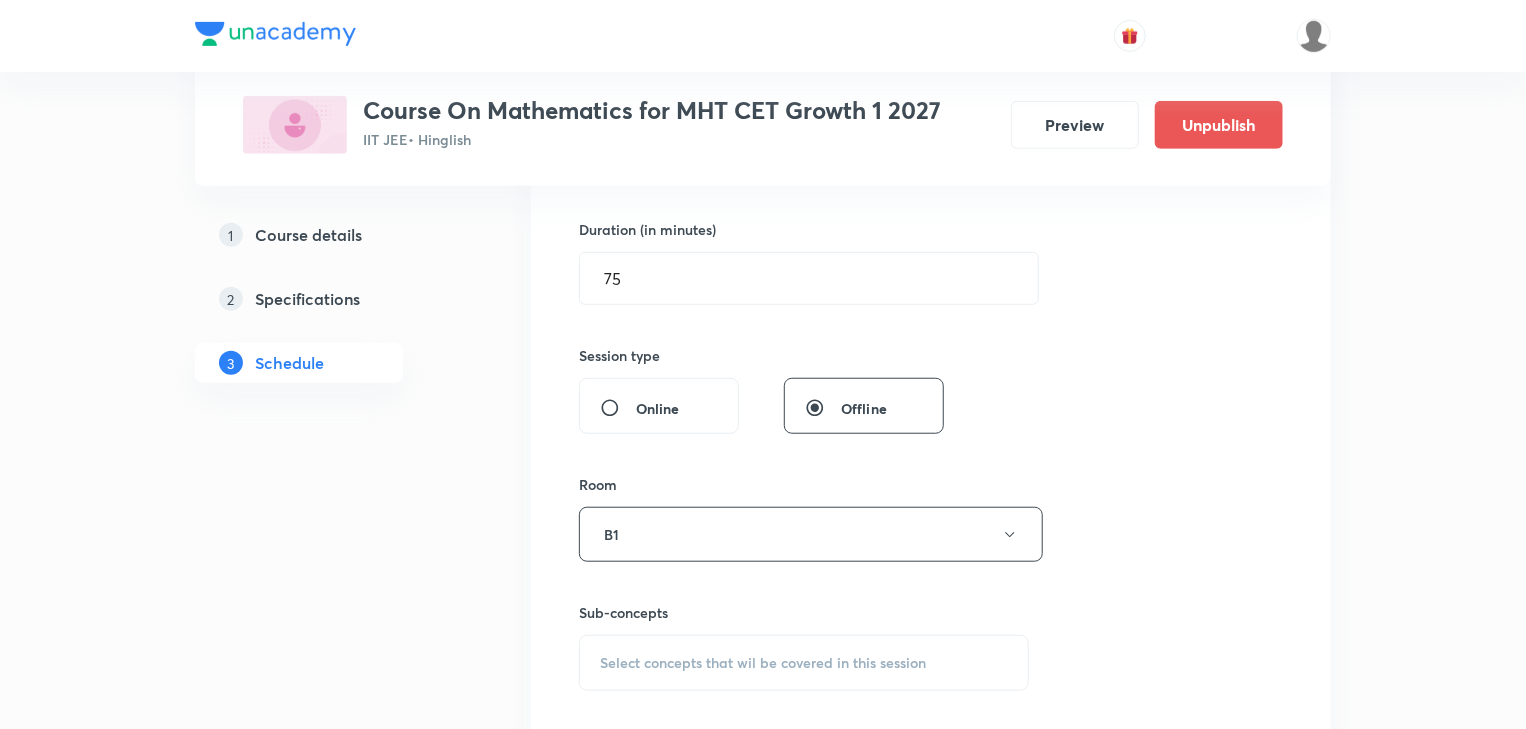 scroll, scrollTop: 640, scrollLeft: 0, axis: vertical 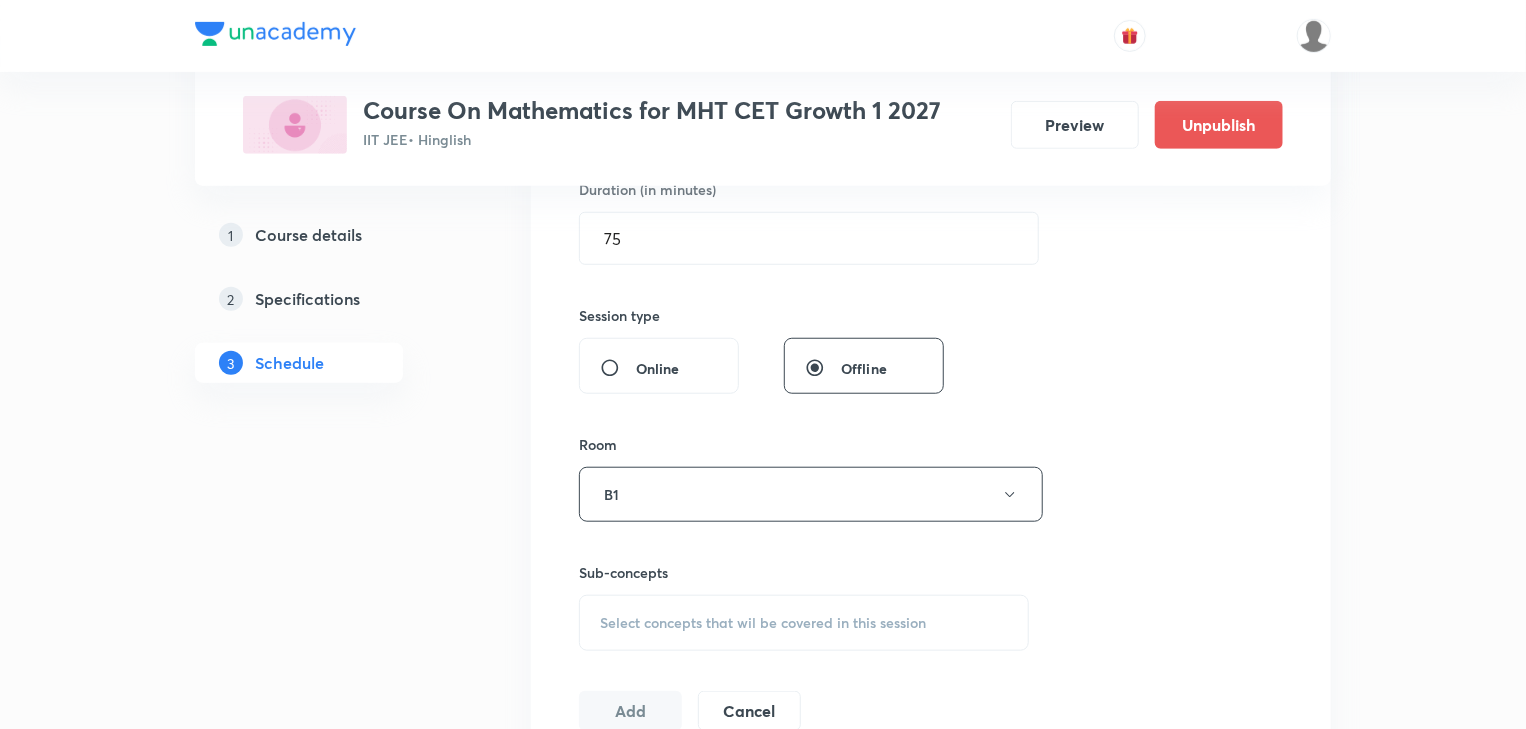drag, startPoint x: 696, startPoint y: 618, endPoint x: 705, endPoint y: 602, distance: 18.35756 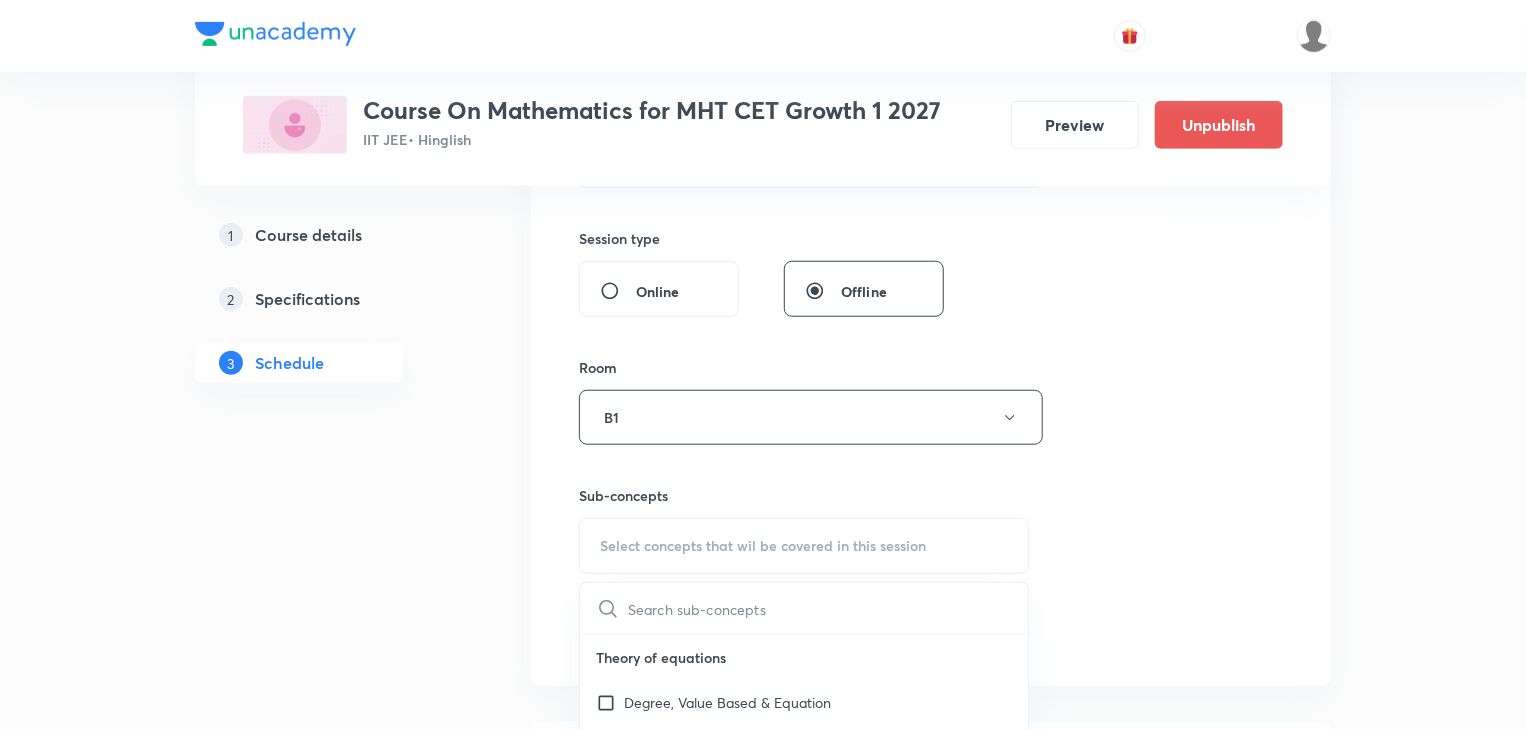 scroll, scrollTop: 880, scrollLeft: 0, axis: vertical 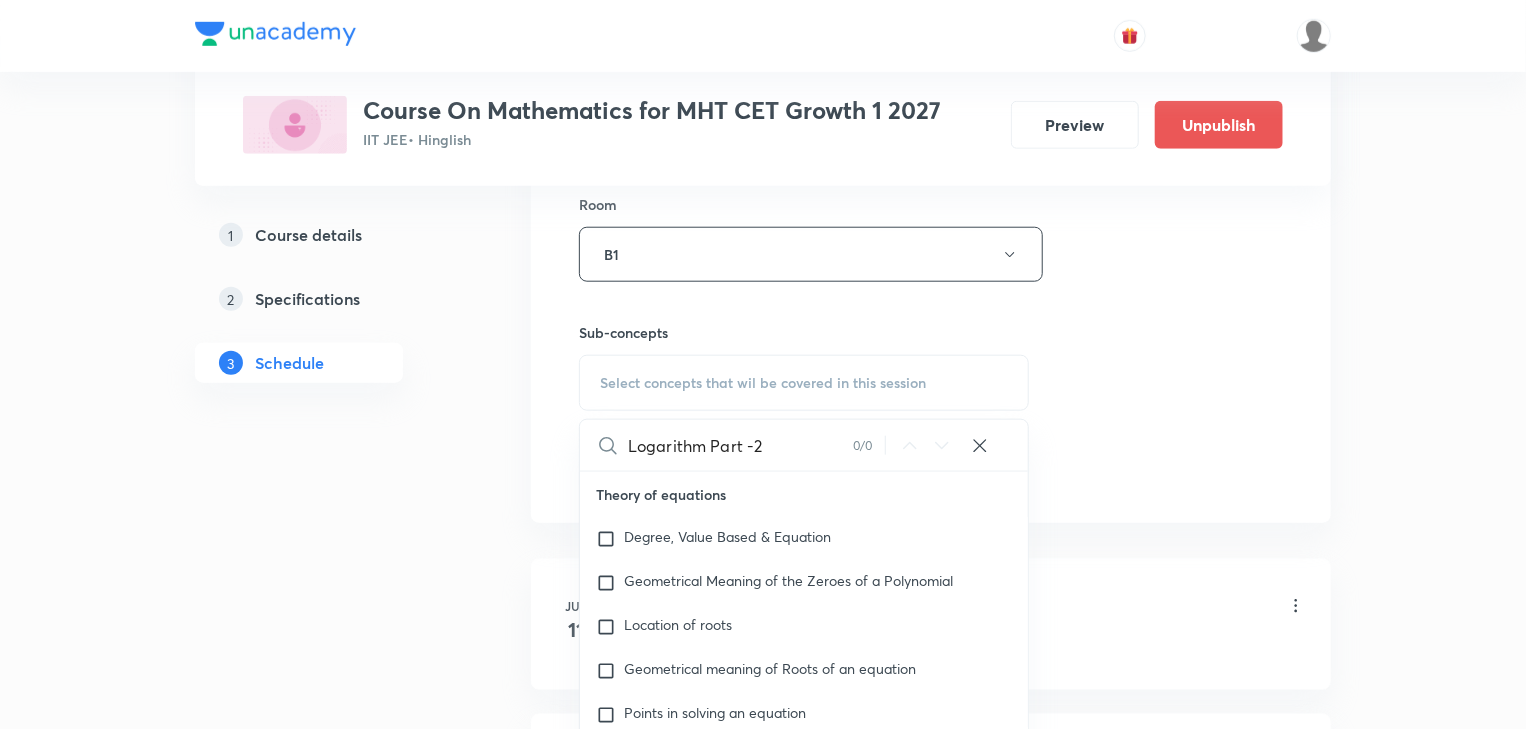 drag, startPoint x: 704, startPoint y: 452, endPoint x: 840, endPoint y: 442, distance: 136.36716 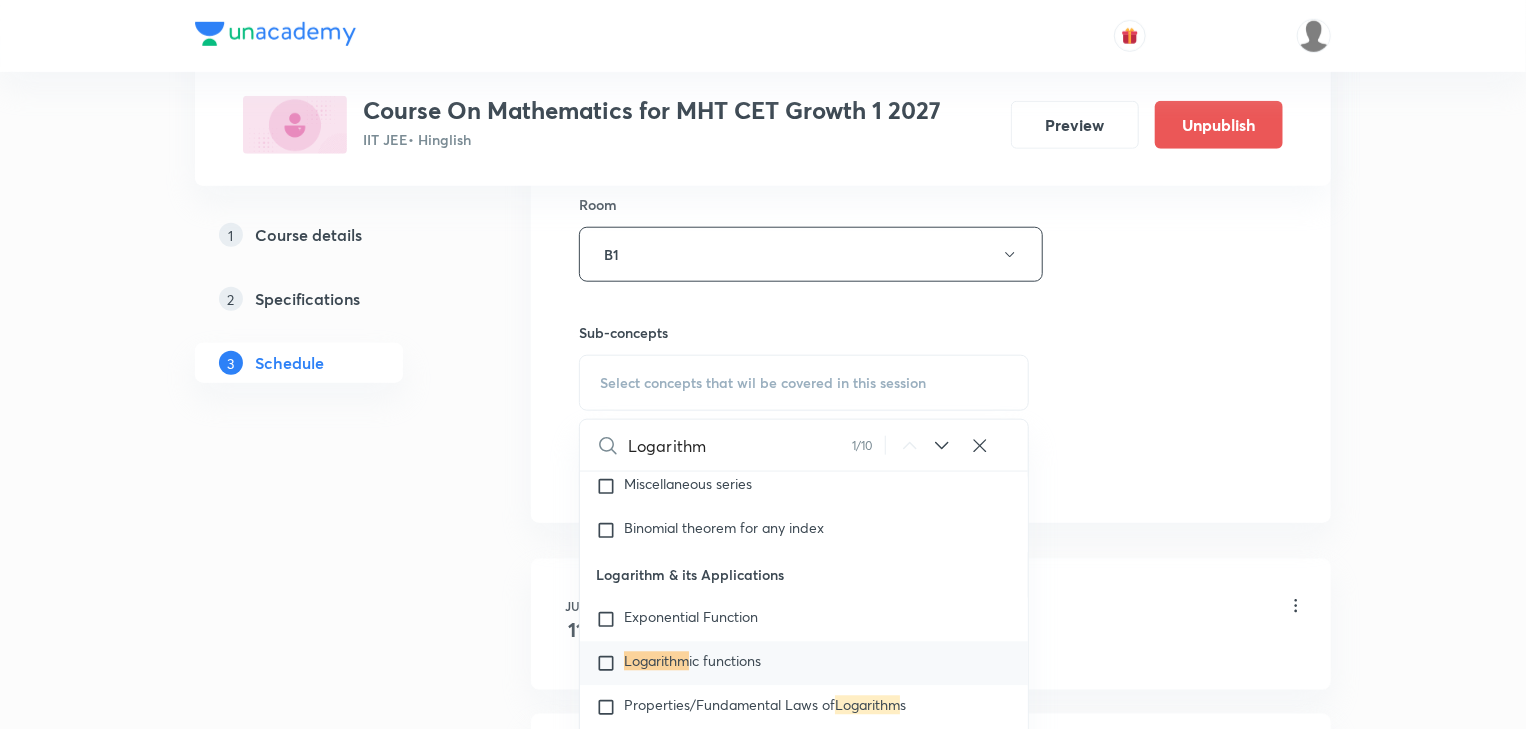 scroll, scrollTop: 6375, scrollLeft: 0, axis: vertical 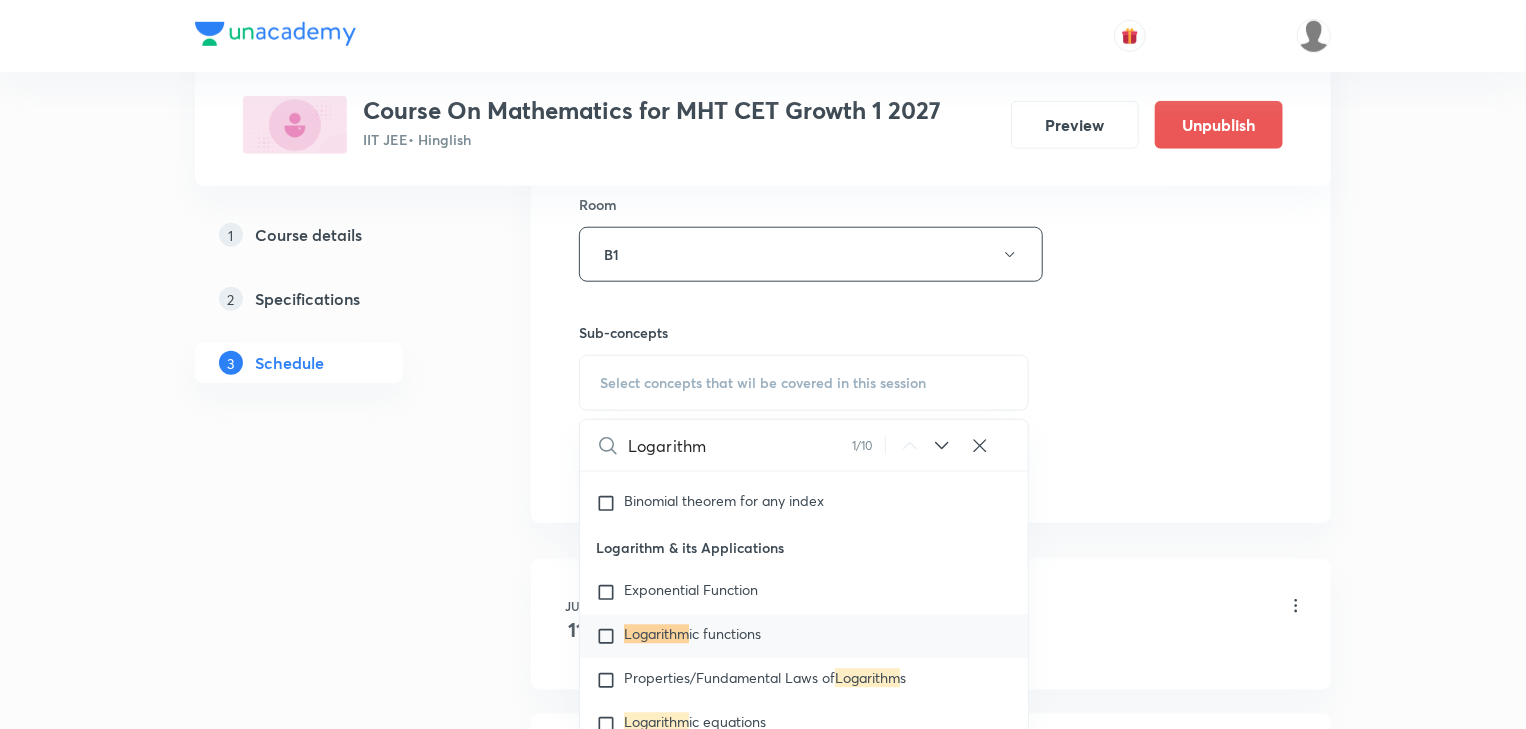 type on "Logarithm" 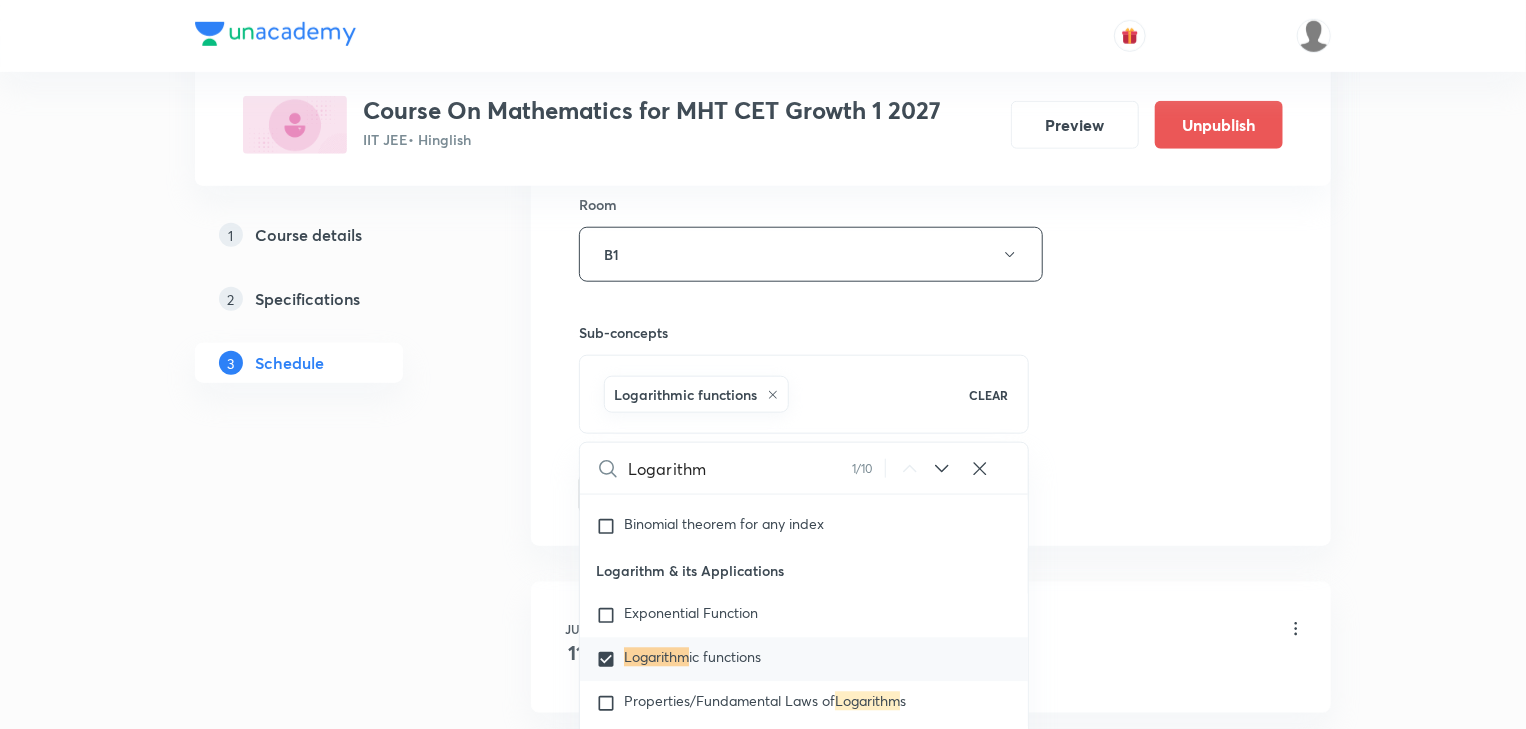 click on "Session  16 Live class Session title 17/99 Logarithm Part -3 ​ Schedule for Aug 7, 2025, 11:30 AM ​ Duration (in minutes) 75 ​   Session type Online Offline Room B1 Sub-concepts Logarithmic functions CLEAR Logarithm 1 / 10 ​ Theory of equations Degree, Value Based & Equation Geometrical Meaning of the Zeroes of a Polynomial Location of roots Geometrical meaning of Roots of an equation Points in solving an equation Graph of Quadratic Expression & its Analysis Covered previously Range of Quadratic Equation Remainder and factor theorems Identity Quadratic equations Common Roots Location of Roots General Equation of Second Degree in Variable x and y Theory of Equations Relation Between Roots and Coefficients Nature of Roots: Real, Imaginary, and Integer Quadratic with Complex Co-efficient Quadratic Inequality Covered previously Pseudo Quadratic Equation: Quadratic in any Function Polynomial with Integral Coefficient Rational Root Theorem and Integral Root Theorem Graph Based Problems Complex Numbers Mode" at bounding box center (931, 33) 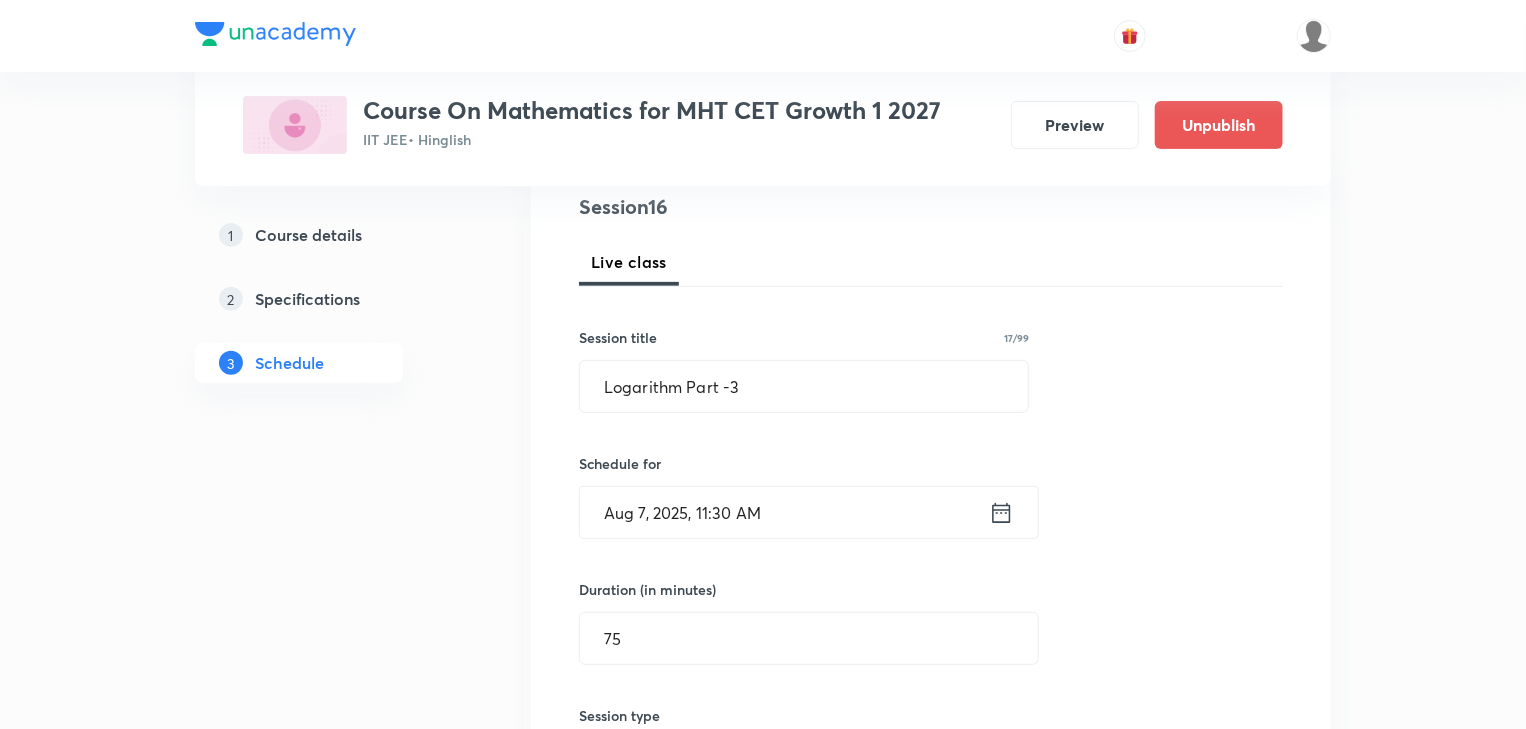 scroll, scrollTop: 880, scrollLeft: 0, axis: vertical 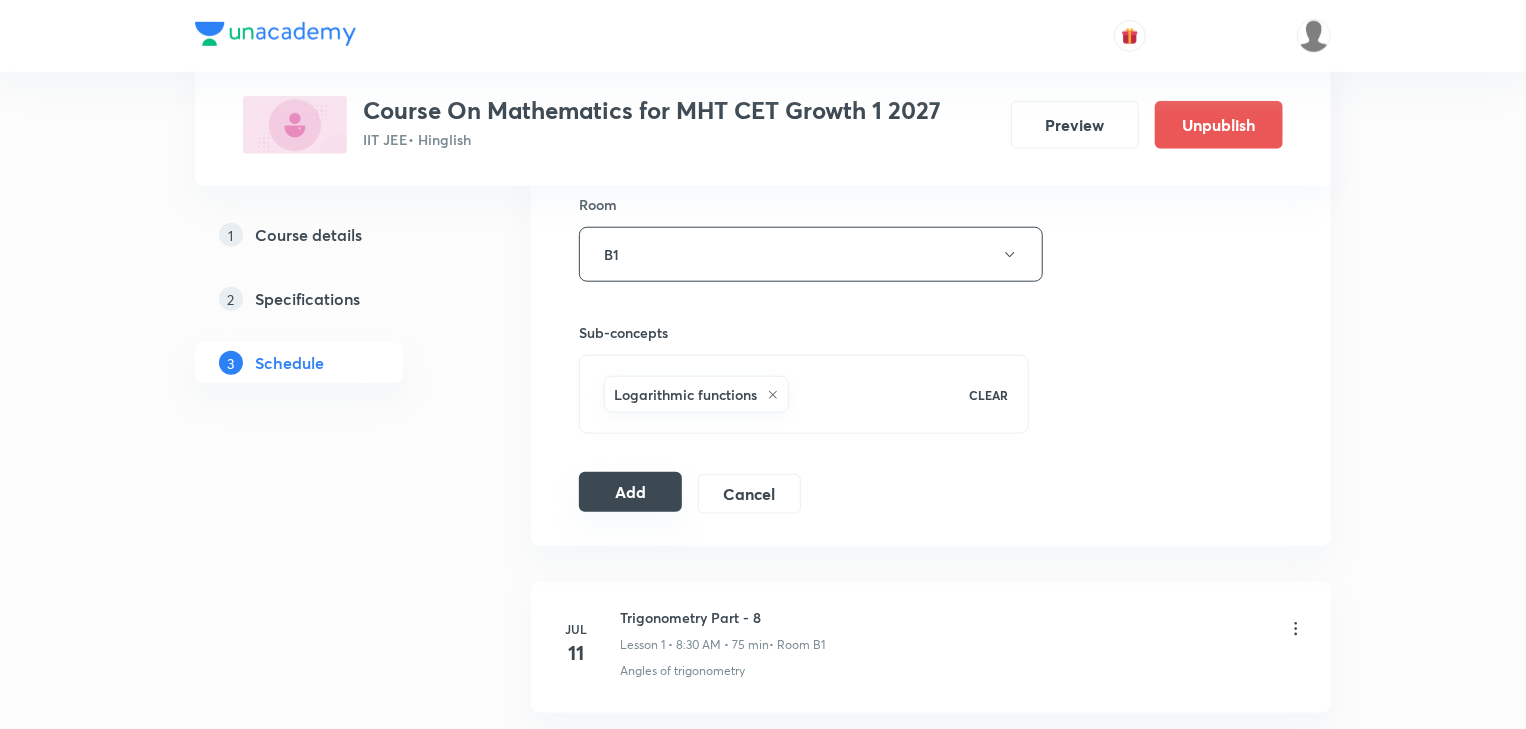 click on "Add" at bounding box center [630, 492] 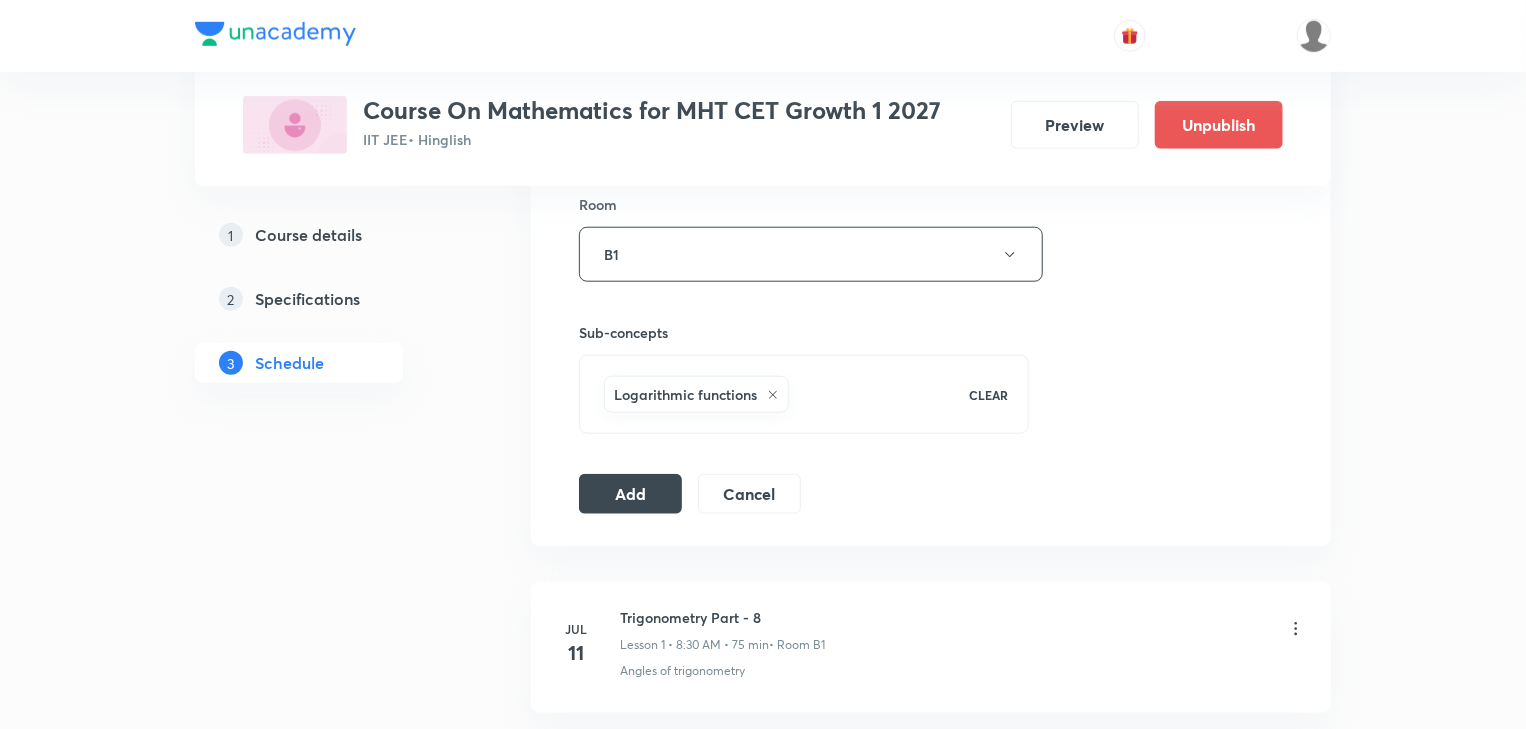 drag, startPoint x: 892, startPoint y: 59, endPoint x: 523, endPoint y: 408, distance: 507.8996 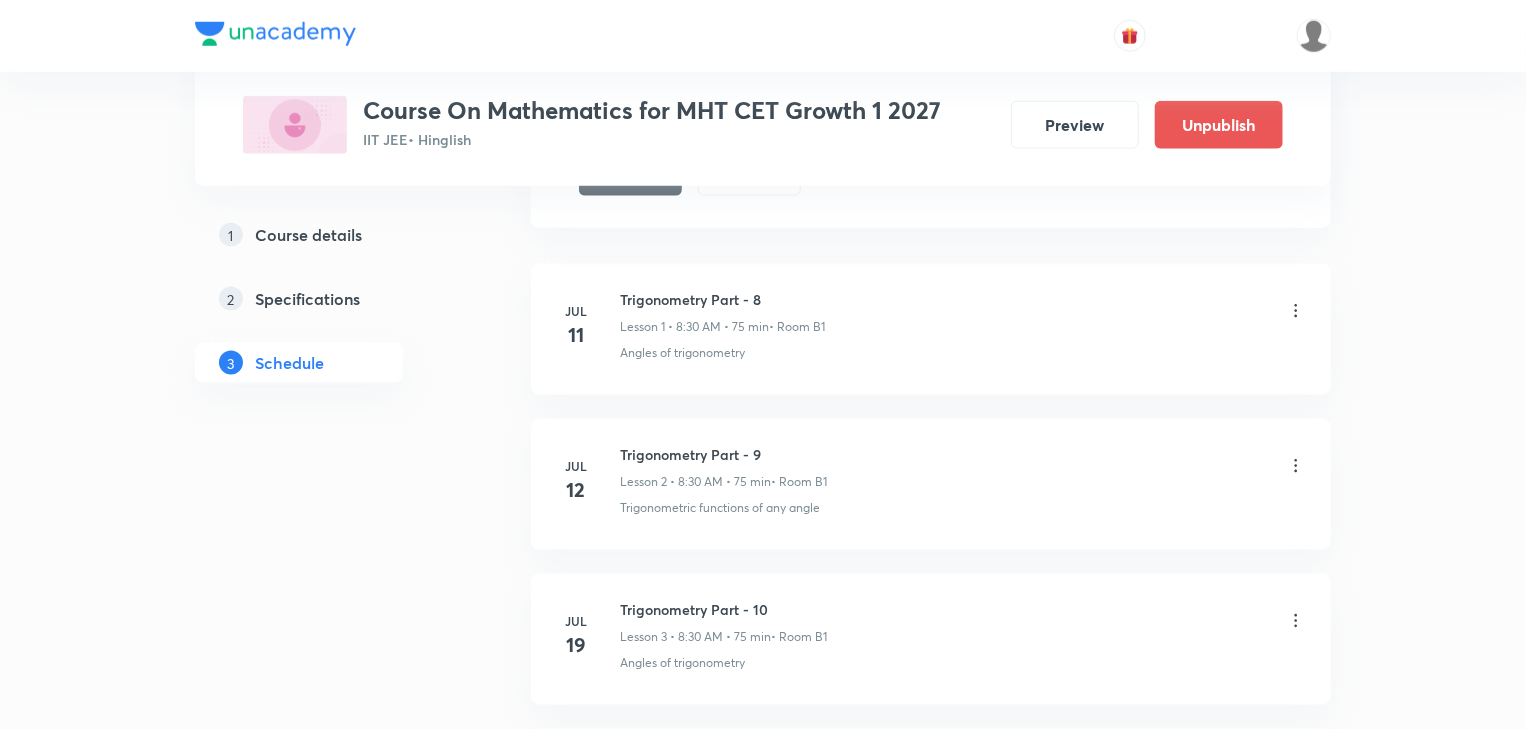 drag, startPoint x: 520, startPoint y: 450, endPoint x: 295, endPoint y: 766, distance: 387.9188 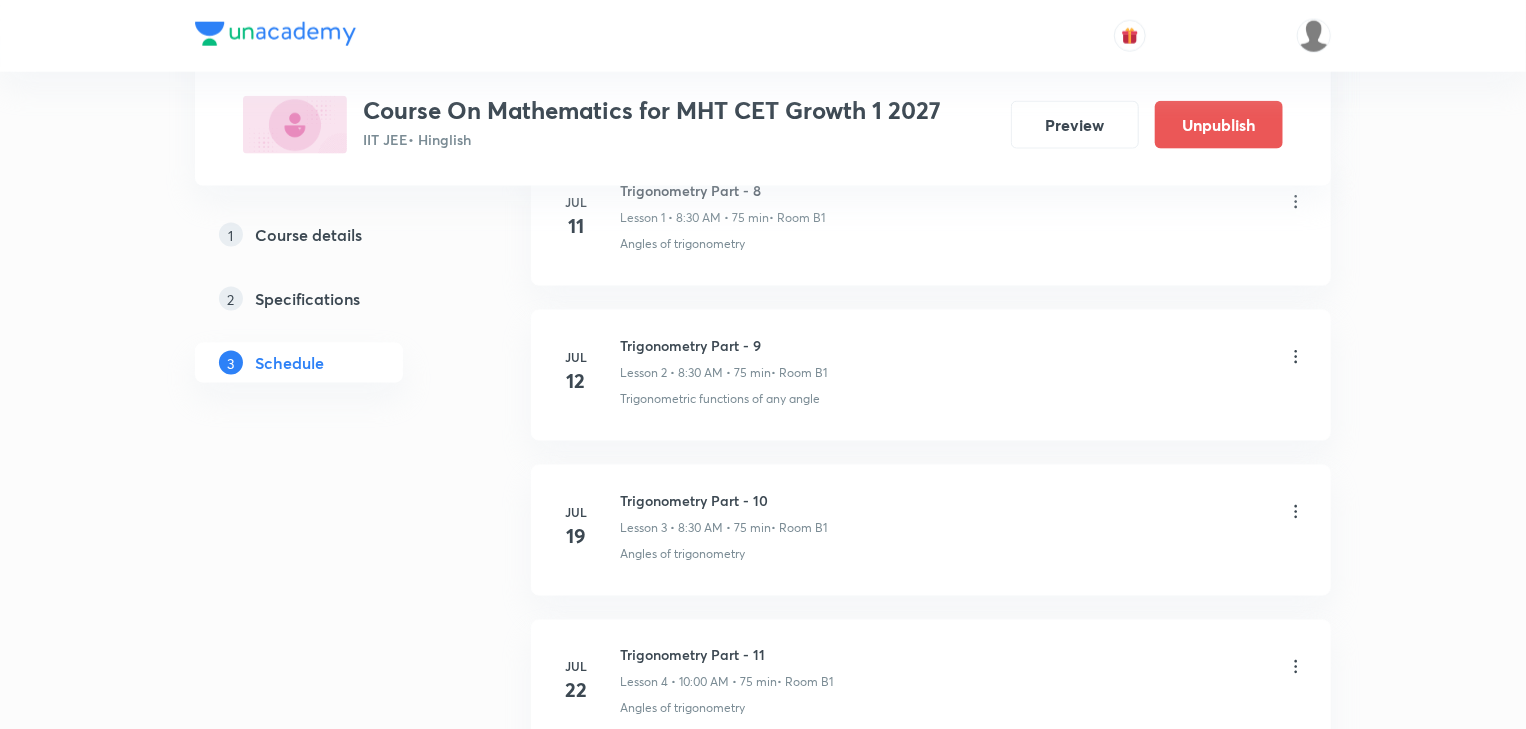 drag, startPoint x: 124, startPoint y: 702, endPoint x: 216, endPoint y: 766, distance: 112.0714 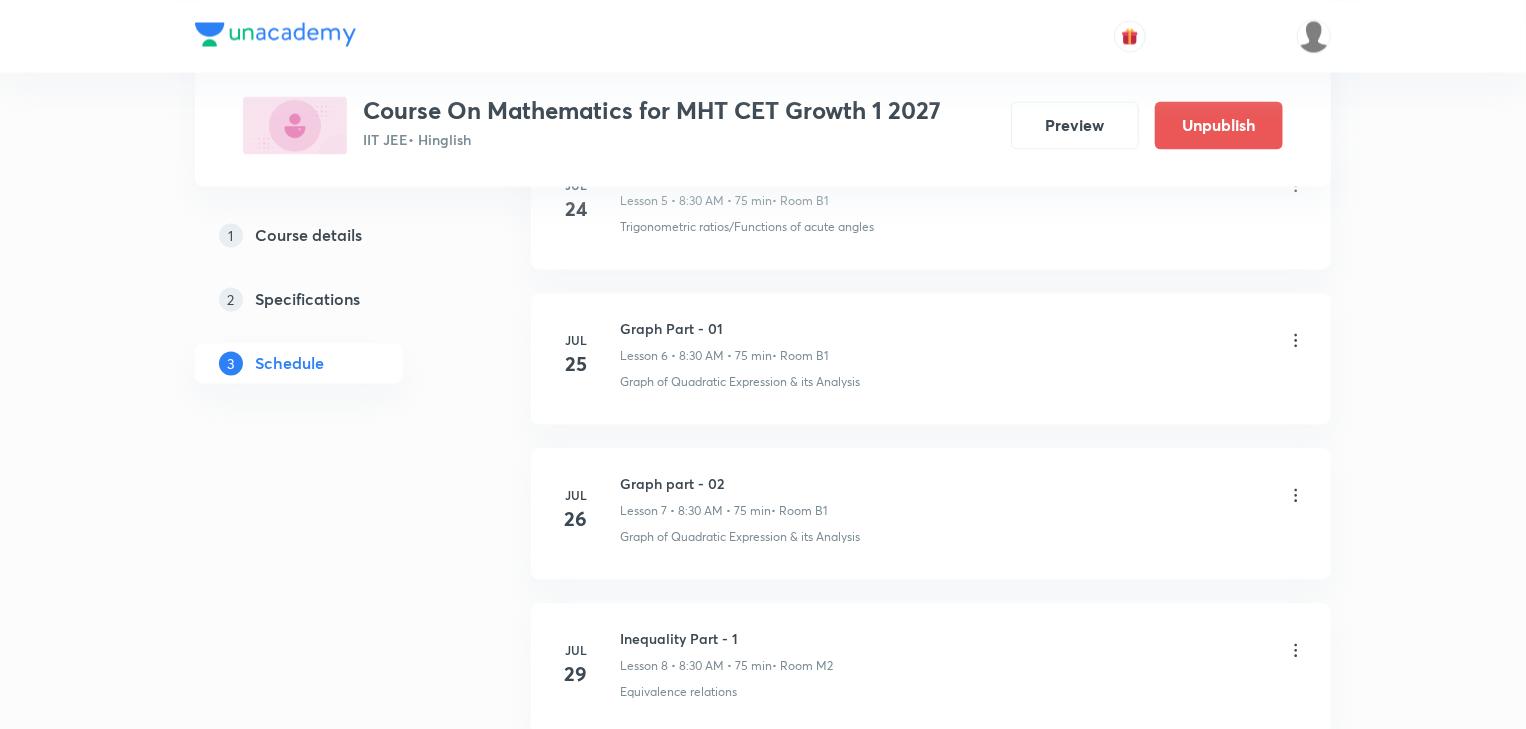 scroll, scrollTop: 3213, scrollLeft: 0, axis: vertical 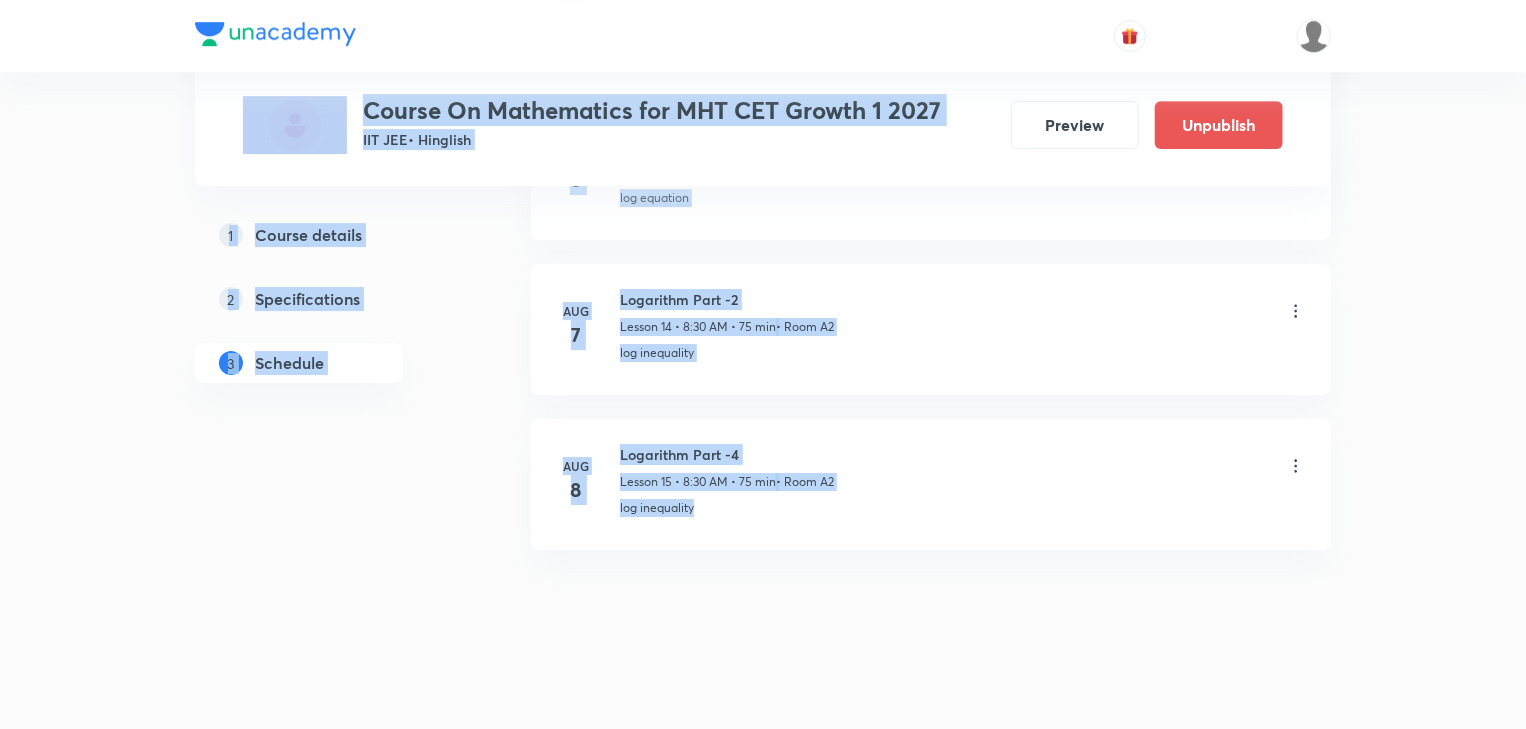drag, startPoint x: 1492, startPoint y: 586, endPoint x: 1461, endPoint y: -97, distance: 683.7031 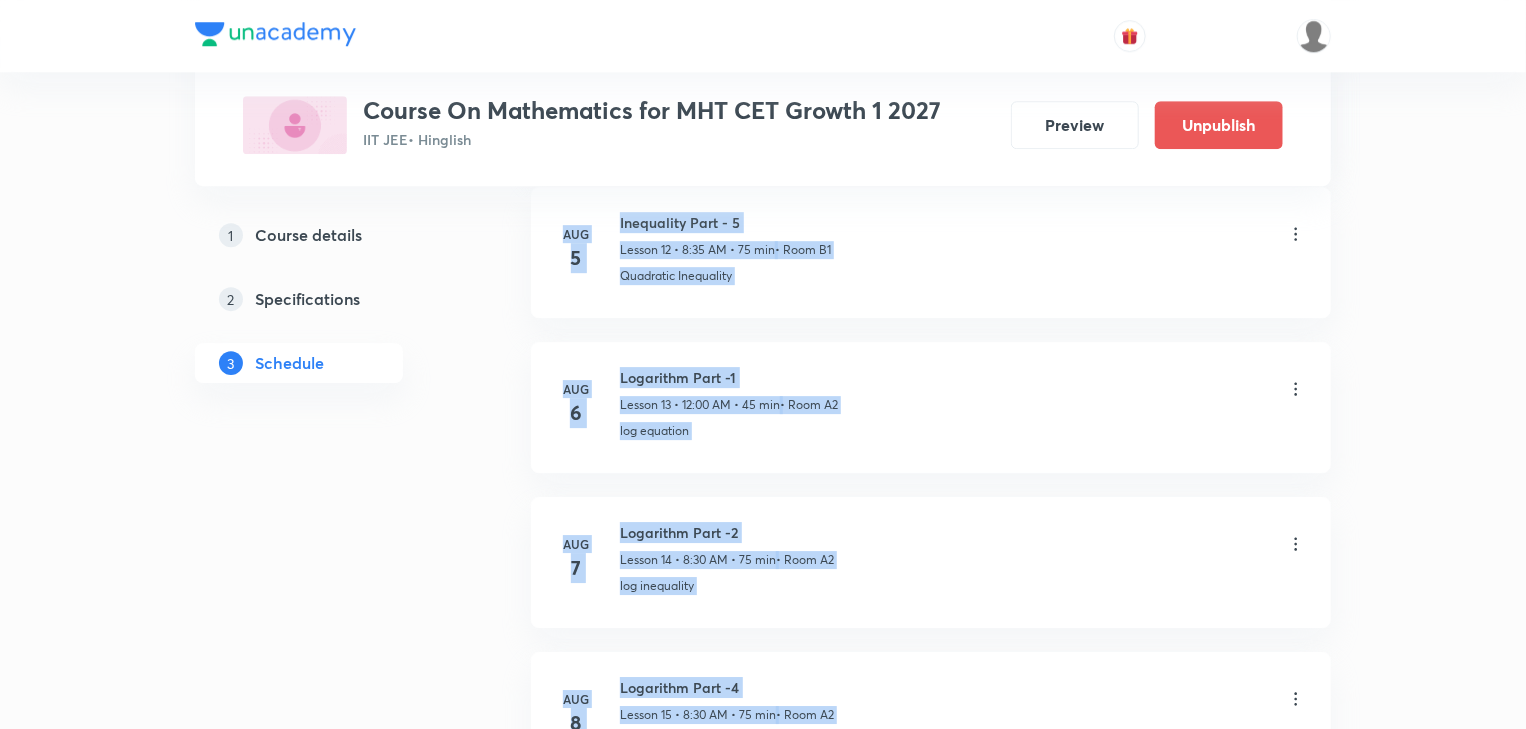 click on "Aug 6 Logarithm Part -1 Lesson 13 • 12:00 AM • 45 min  • Room A2 log equation" at bounding box center [931, 407] 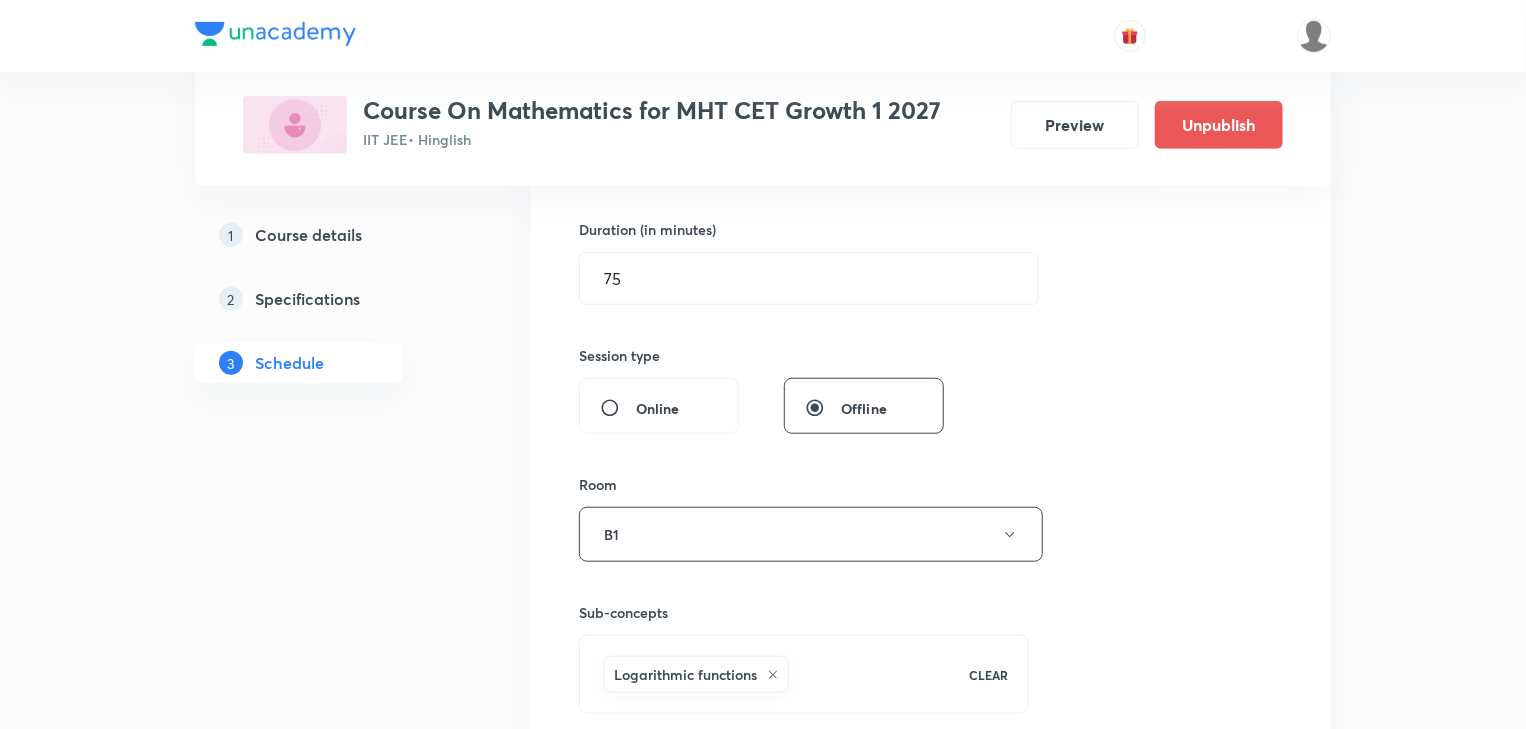 scroll, scrollTop: 819, scrollLeft: 0, axis: vertical 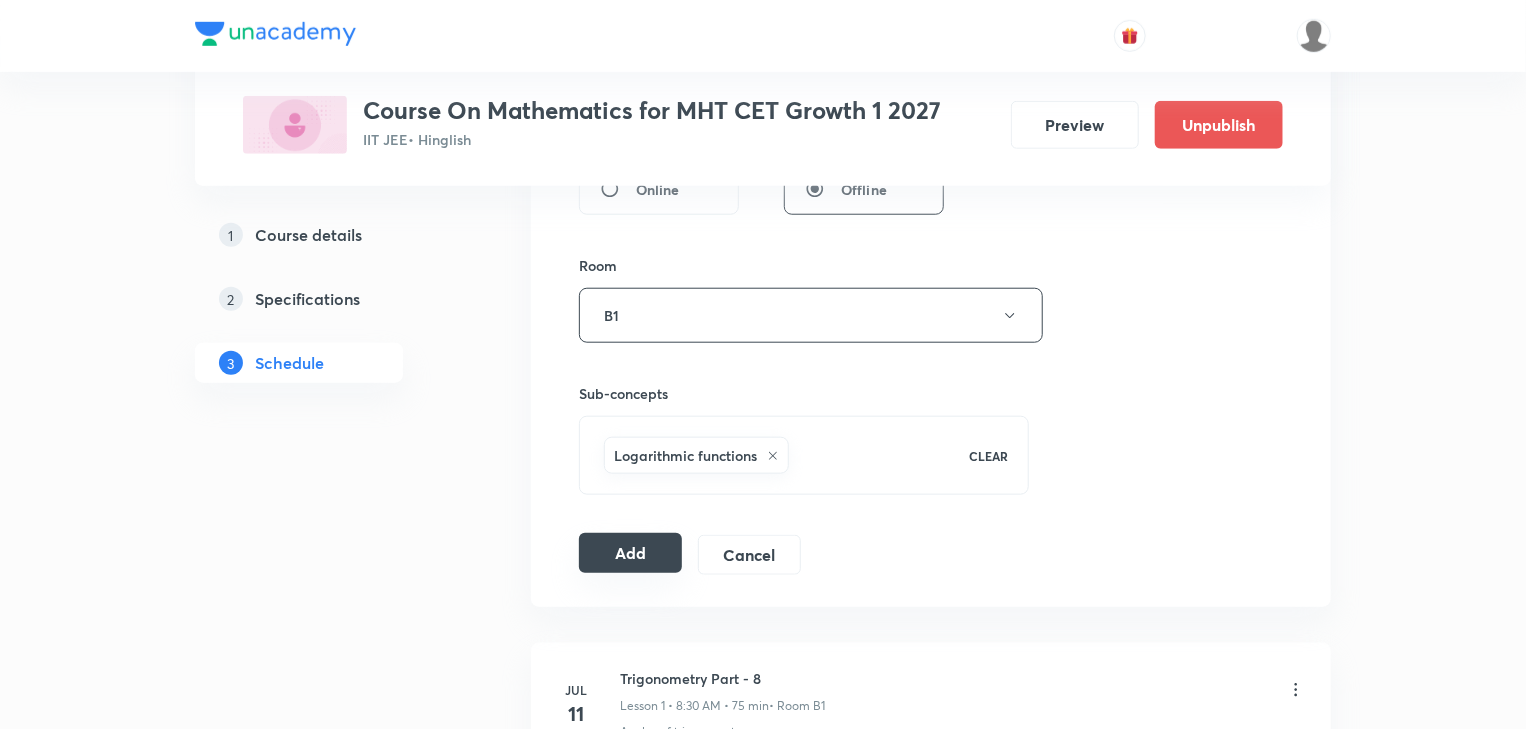 click on "Add" at bounding box center (630, 553) 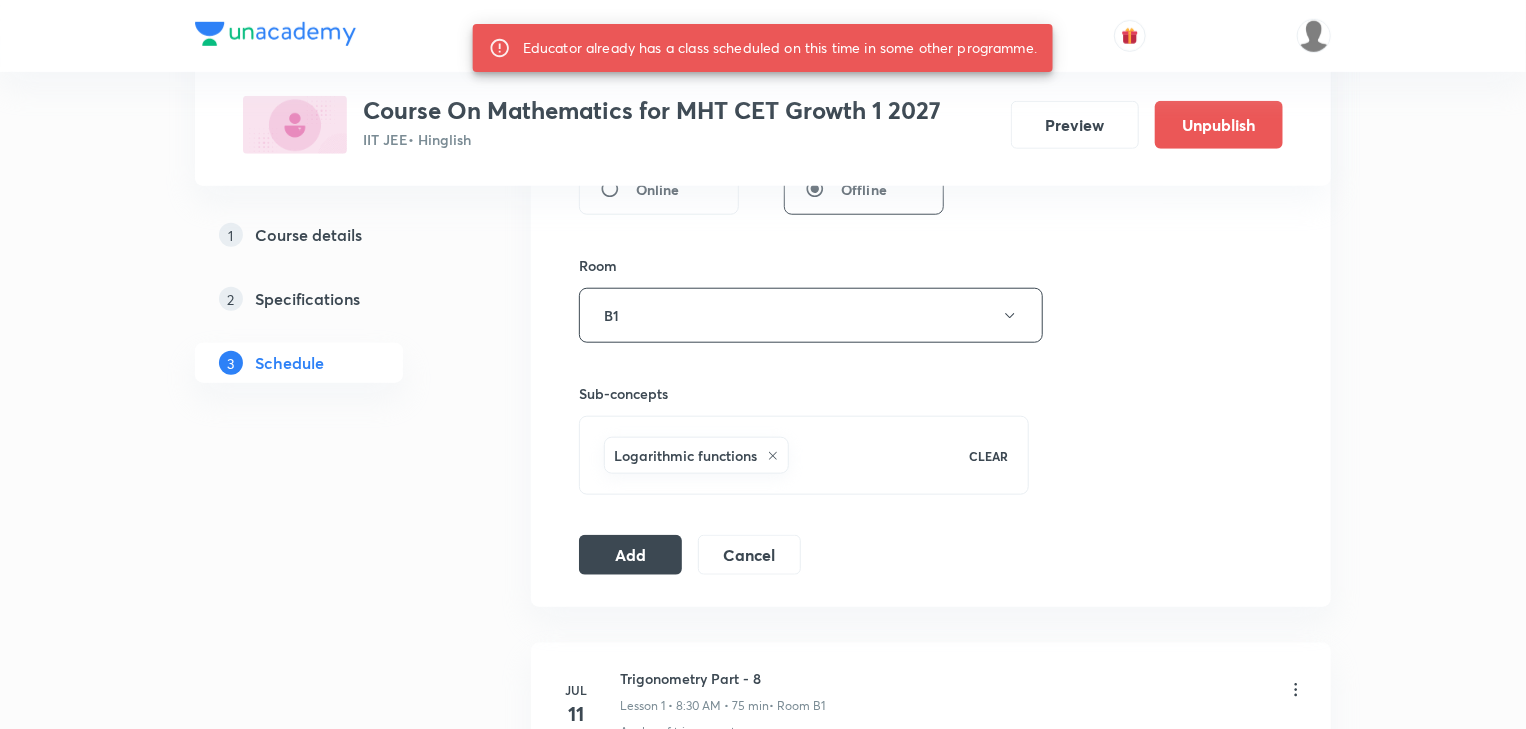 scroll, scrollTop: 899, scrollLeft: 0, axis: vertical 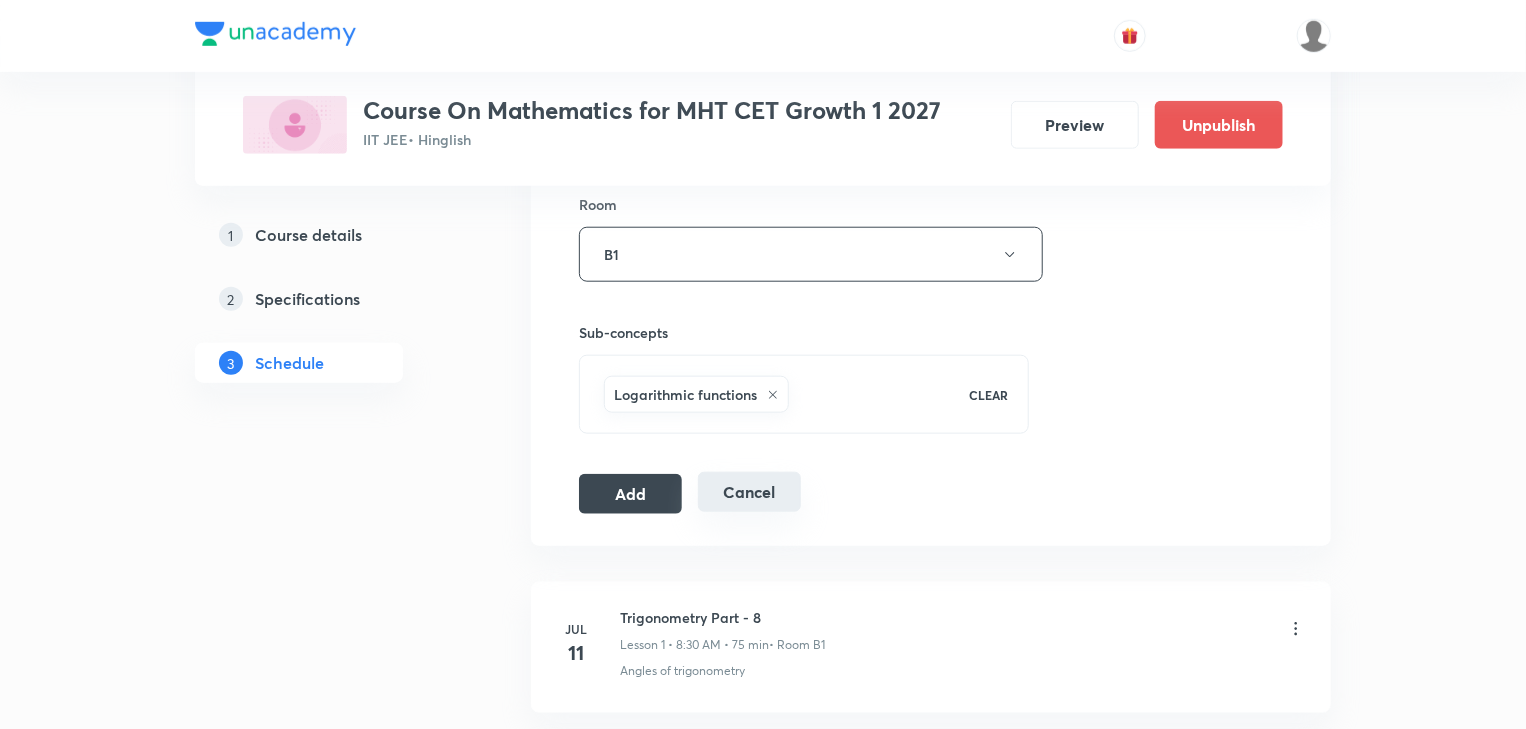 click on "Cancel" at bounding box center (749, 492) 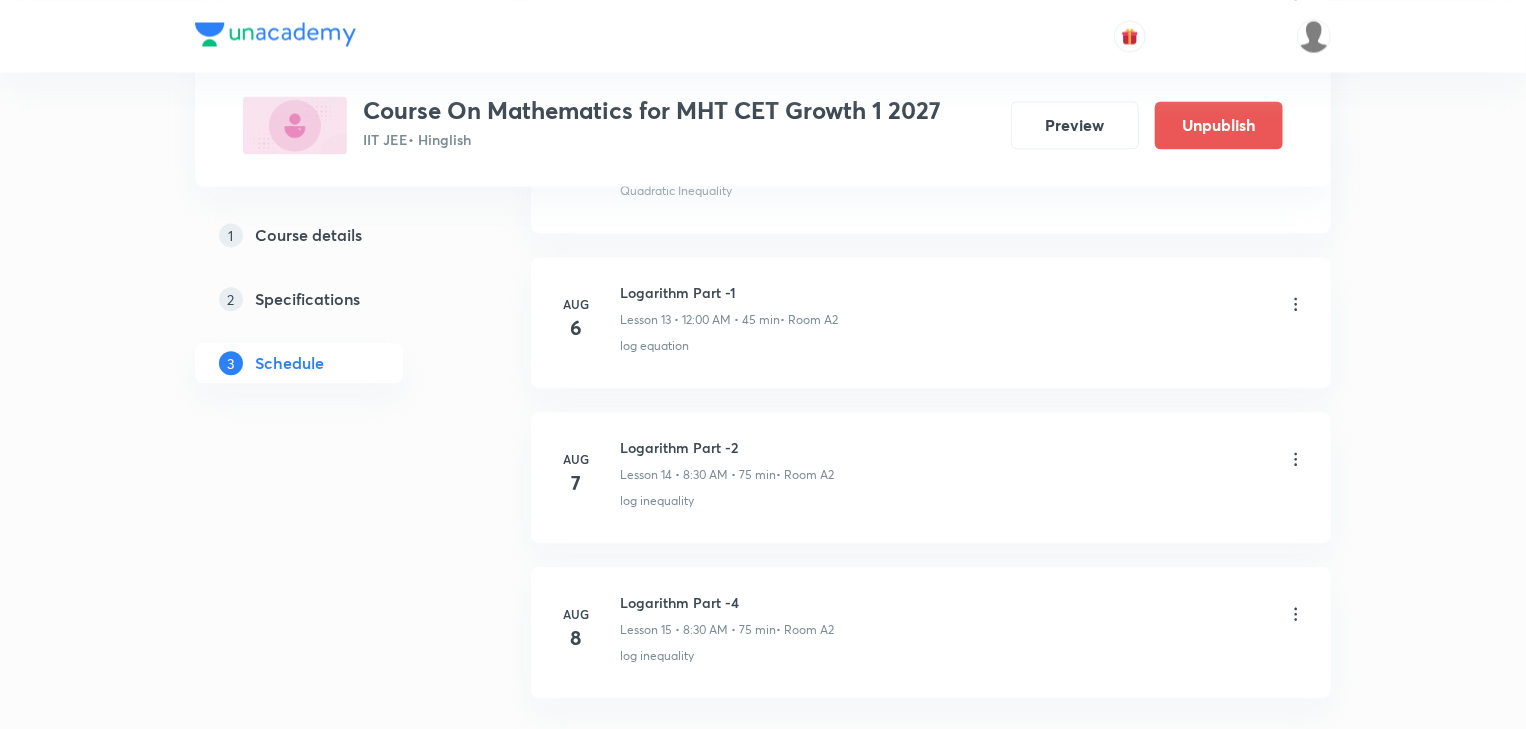 scroll, scrollTop: 2114, scrollLeft: 0, axis: vertical 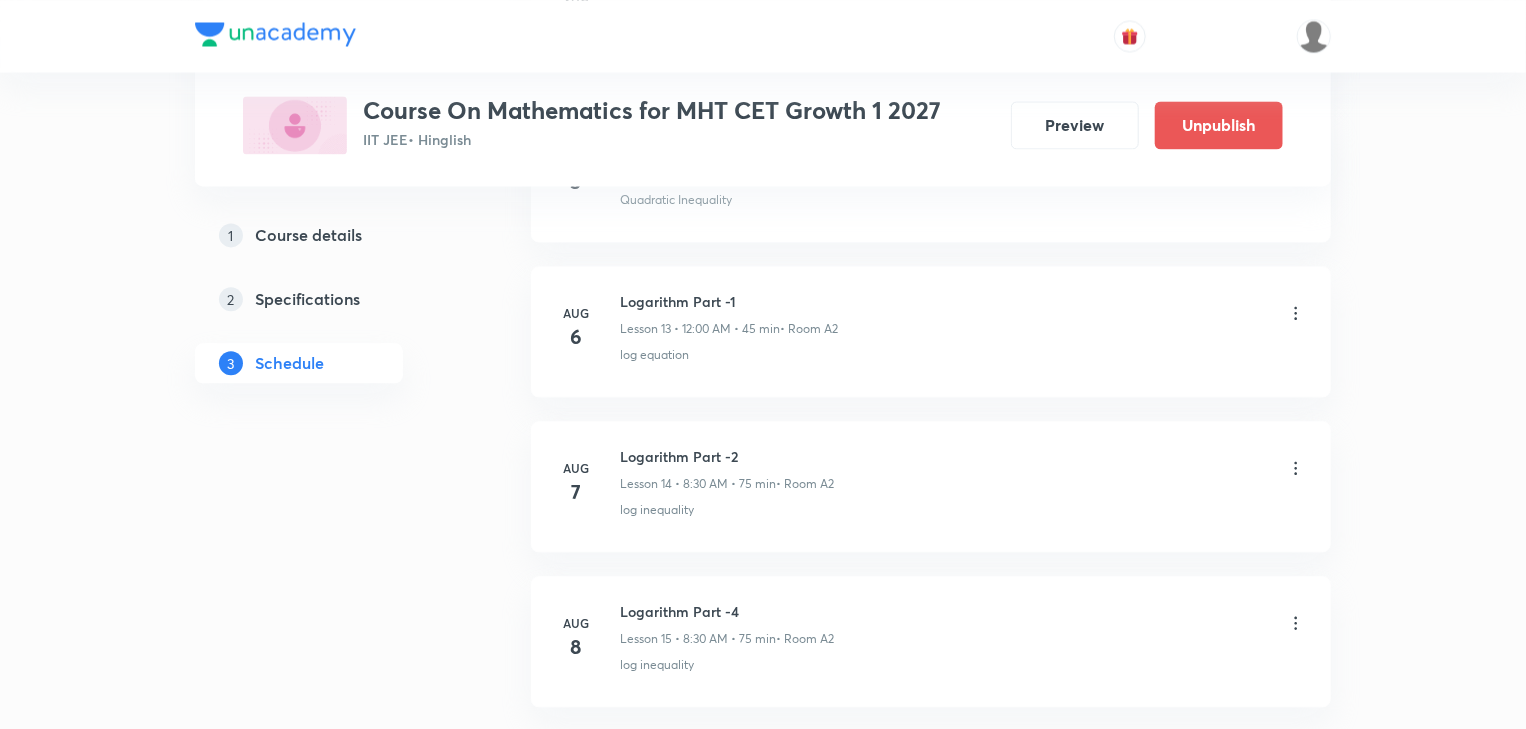 click on "Logarithm Part -1" at bounding box center [729, 301] 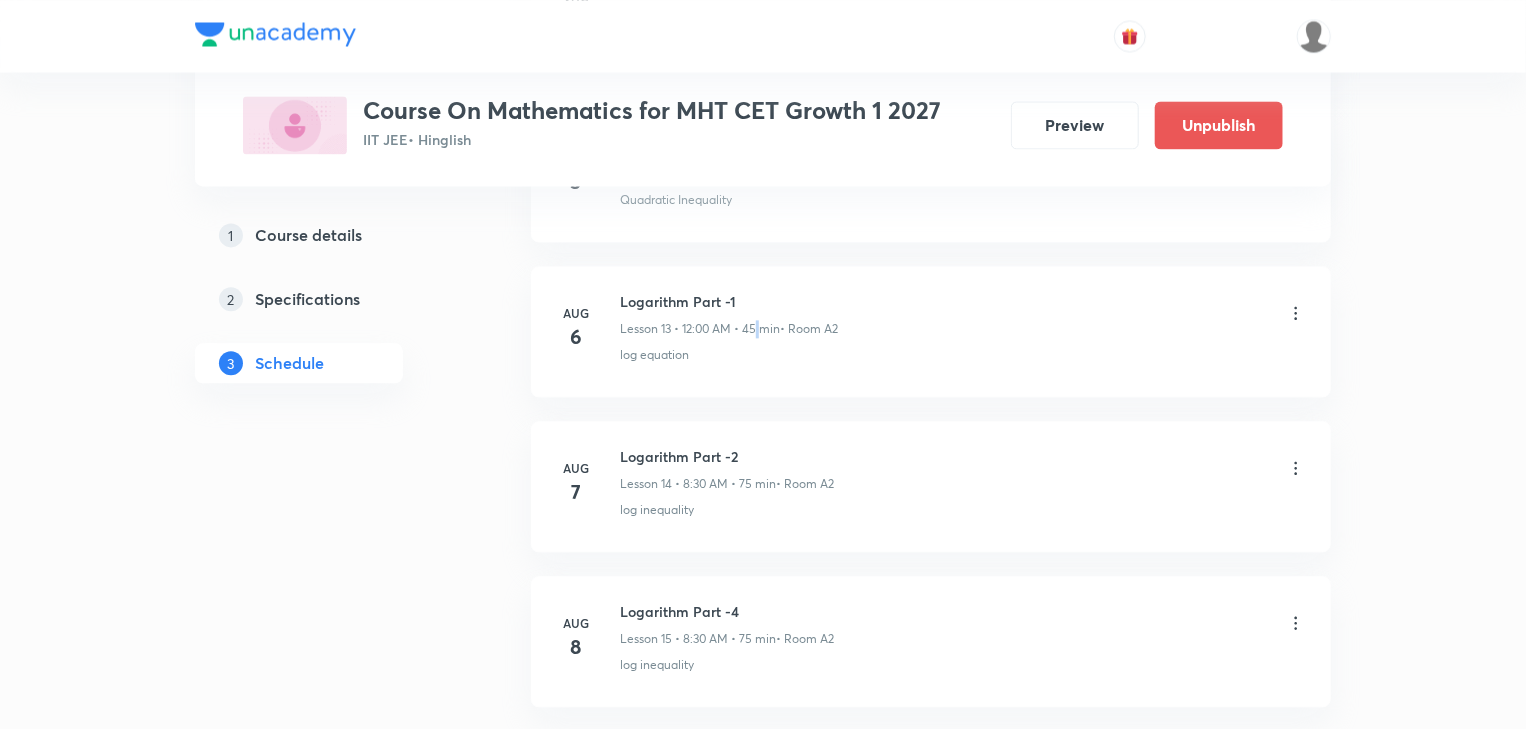 click on "Lesson 13 • 12:00 AM • 45 min" at bounding box center (700, 329) 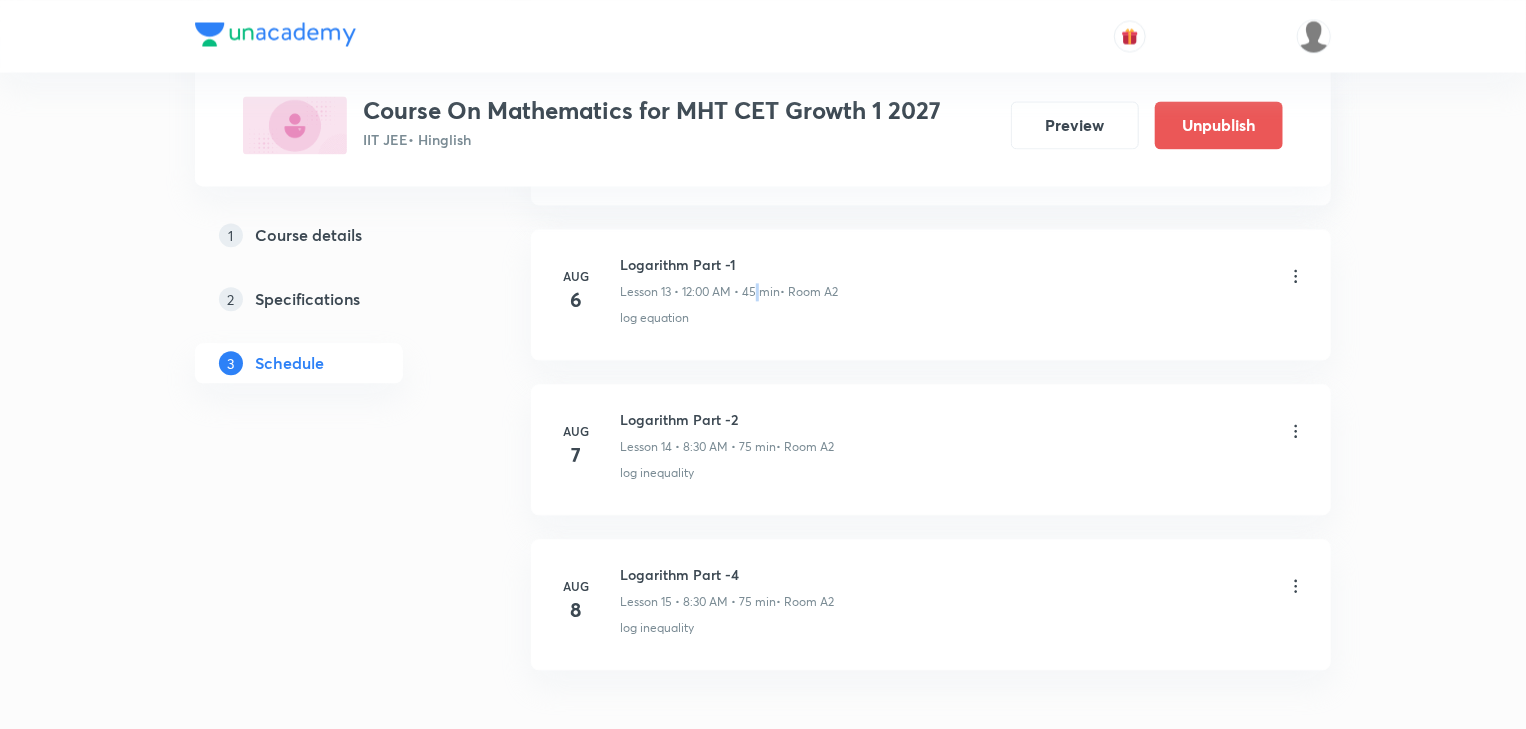 scroll, scrollTop: 2114, scrollLeft: 0, axis: vertical 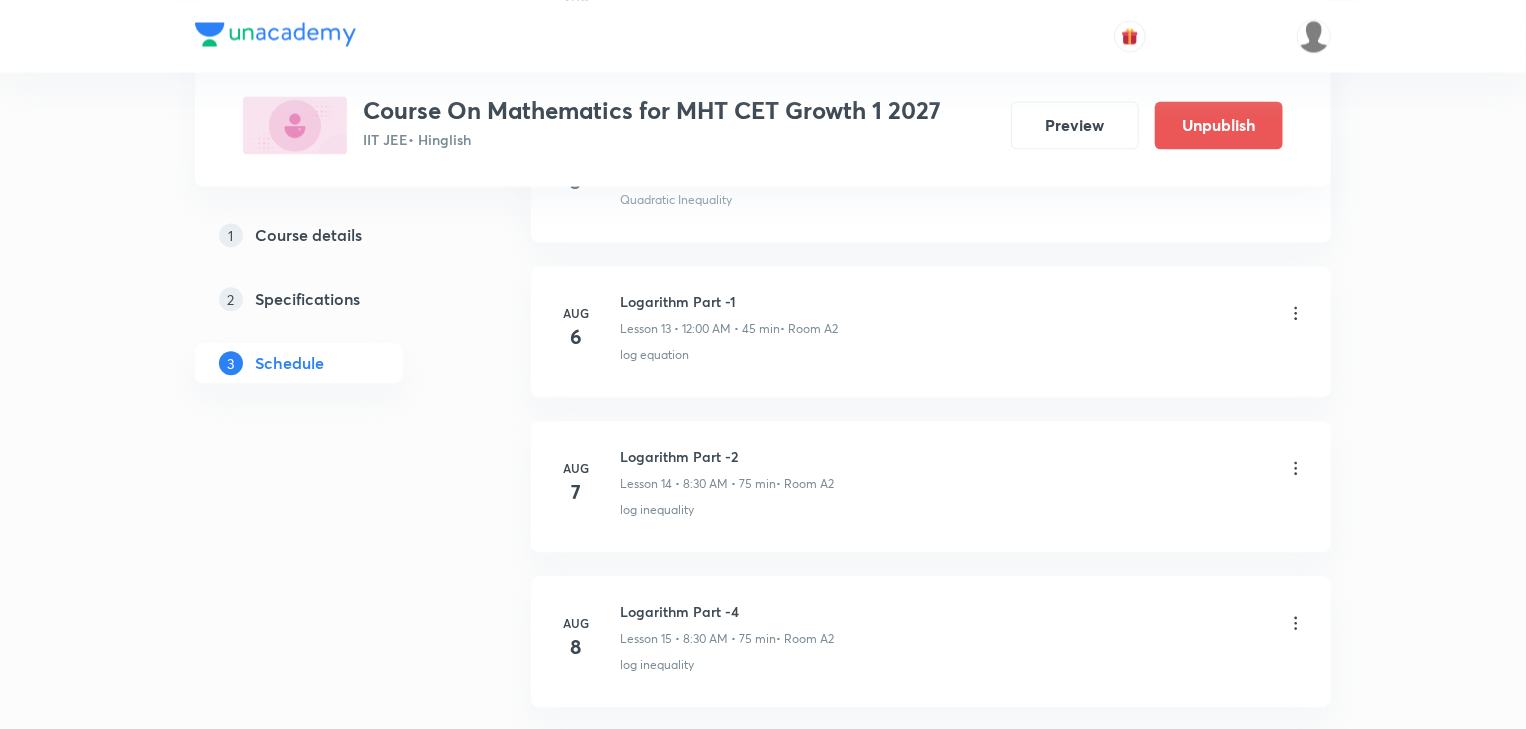 click on "log inequality" at bounding box center [963, 510] 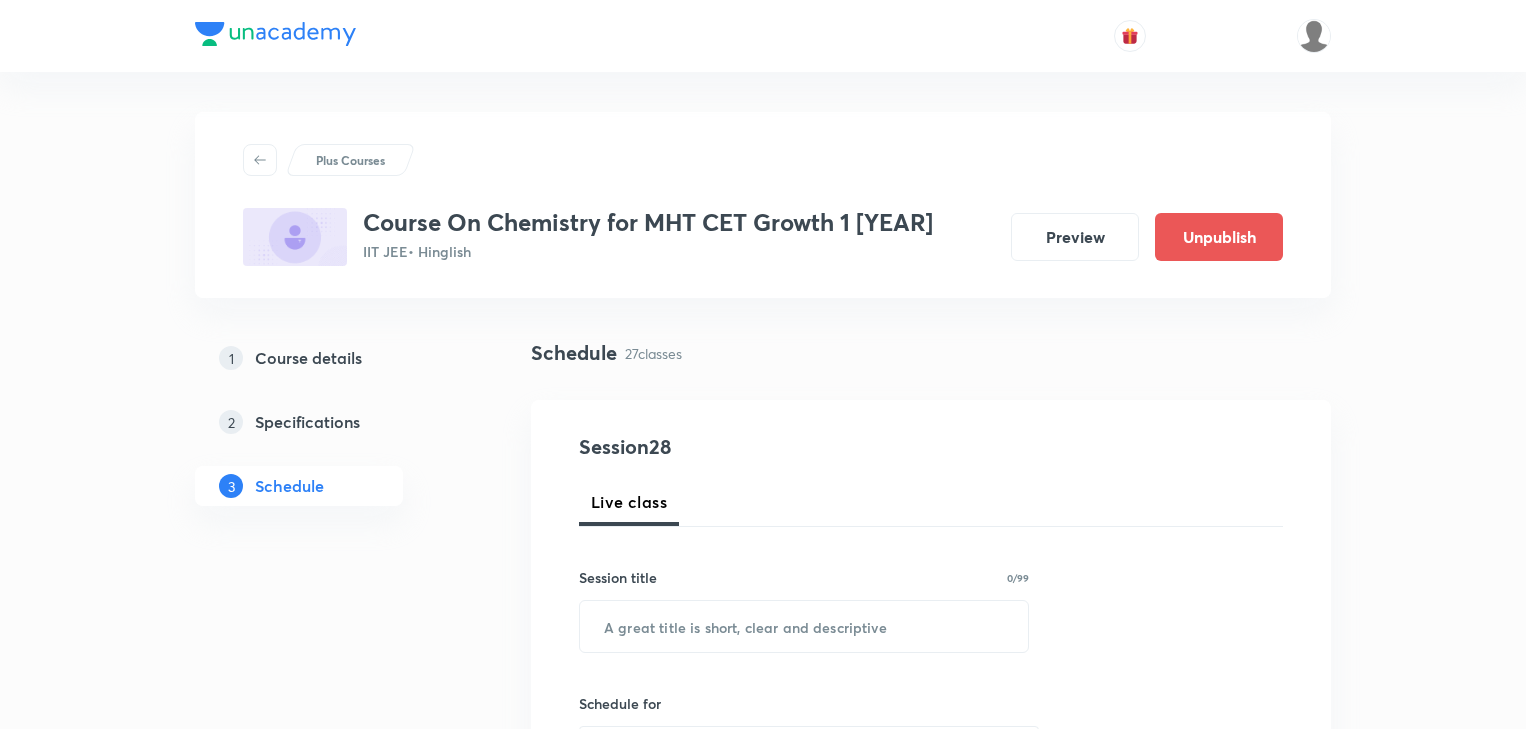 scroll, scrollTop: 0, scrollLeft: 0, axis: both 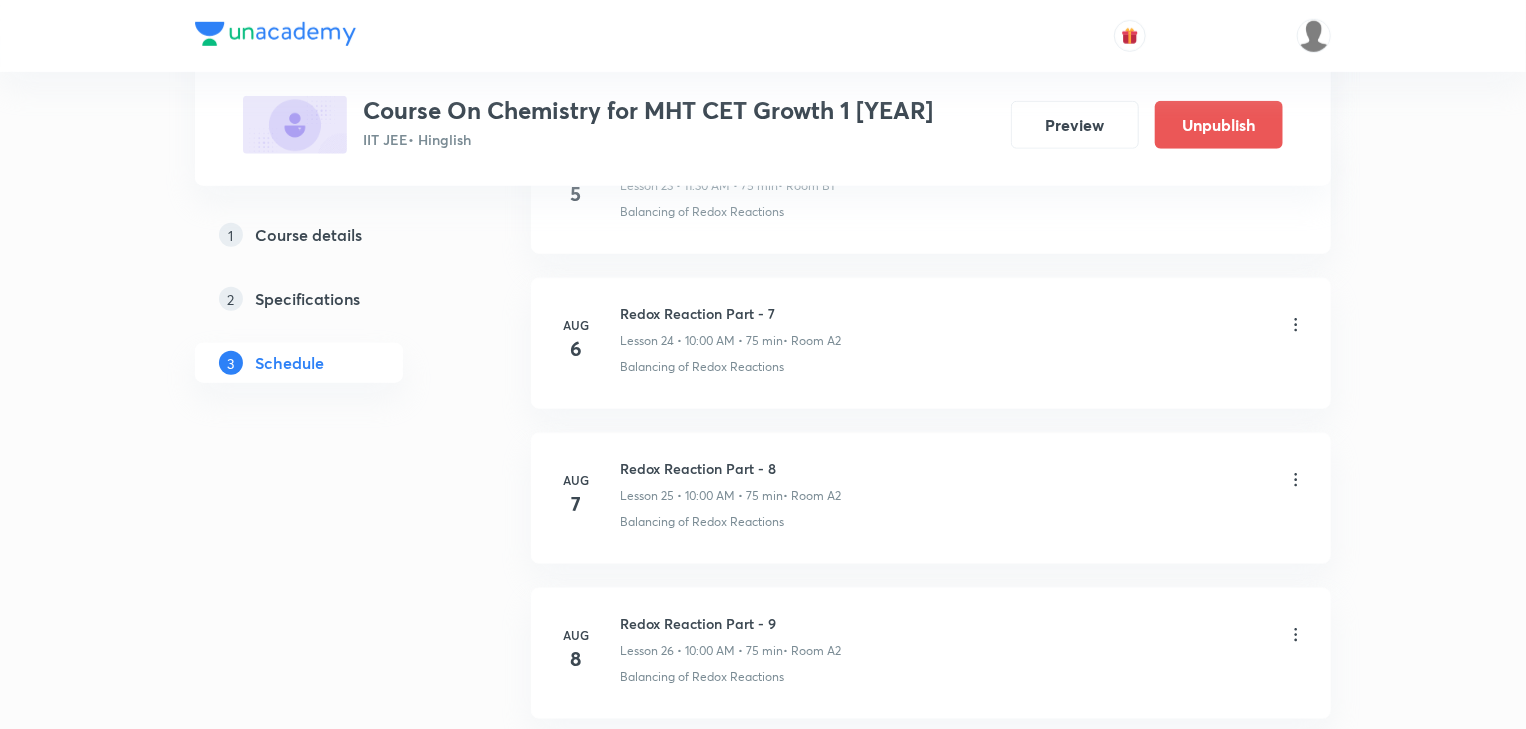 click on "Redox Reaction Part - 7" at bounding box center [730, 313] 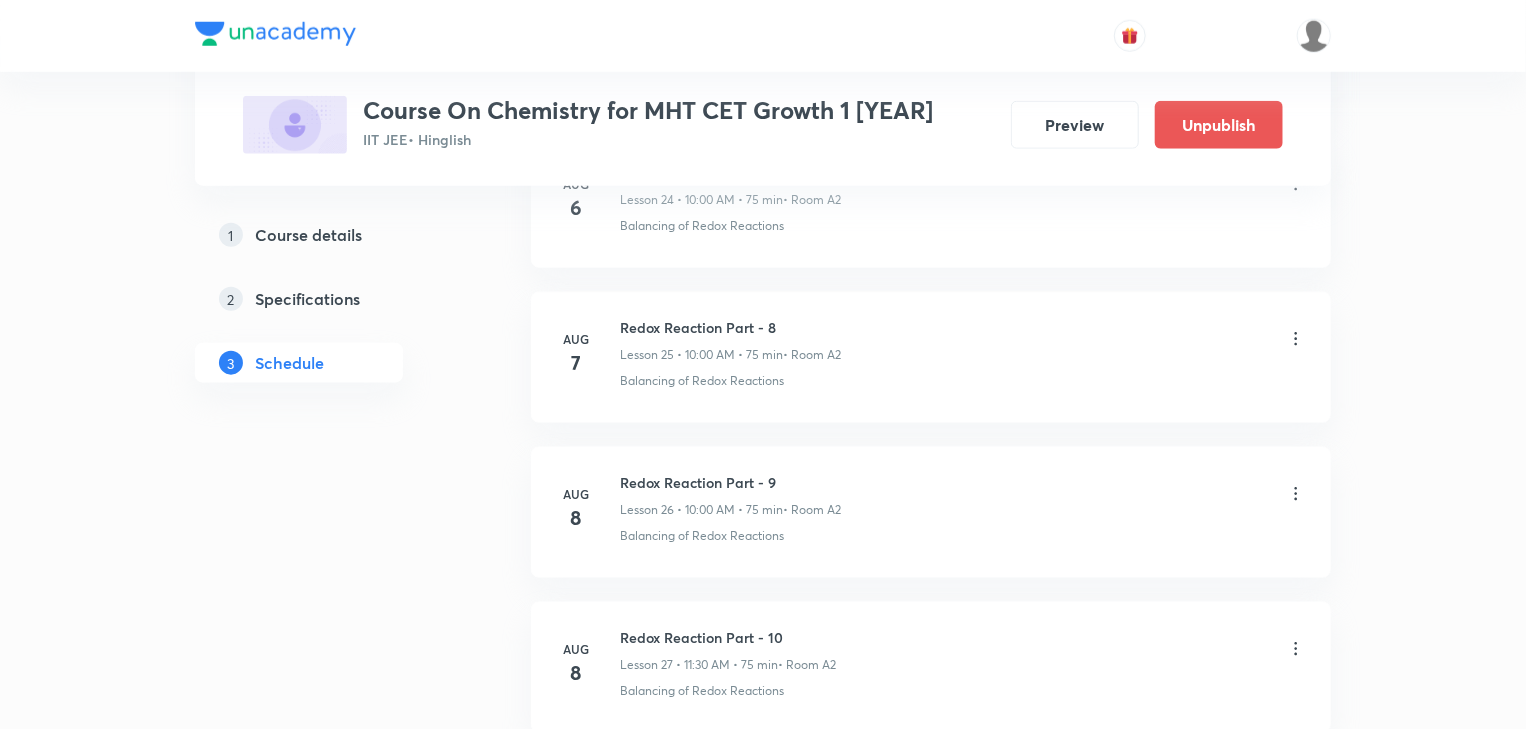 scroll, scrollTop: 4806, scrollLeft: 0, axis: vertical 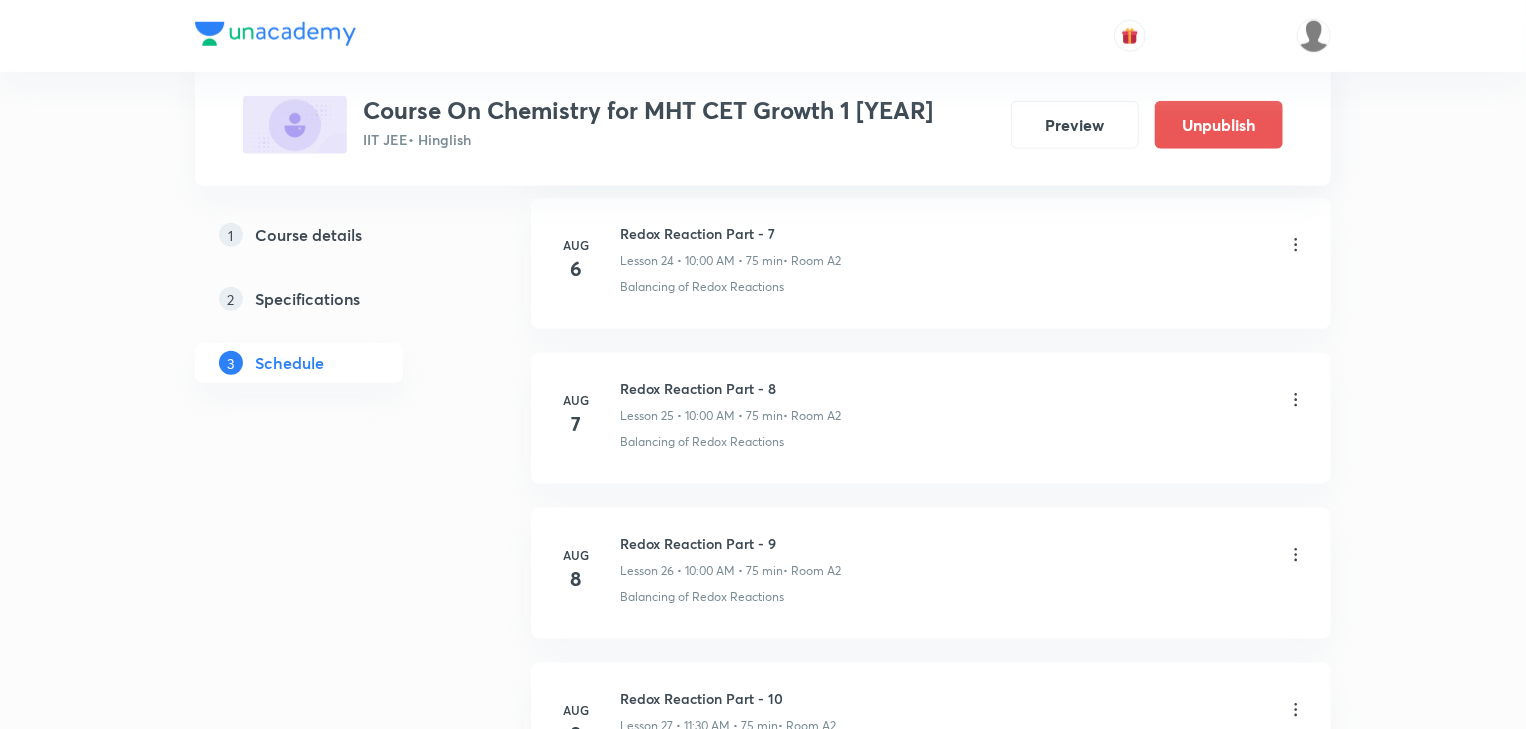 click on "Balancing of Redox Reactions" at bounding box center (702, 442) 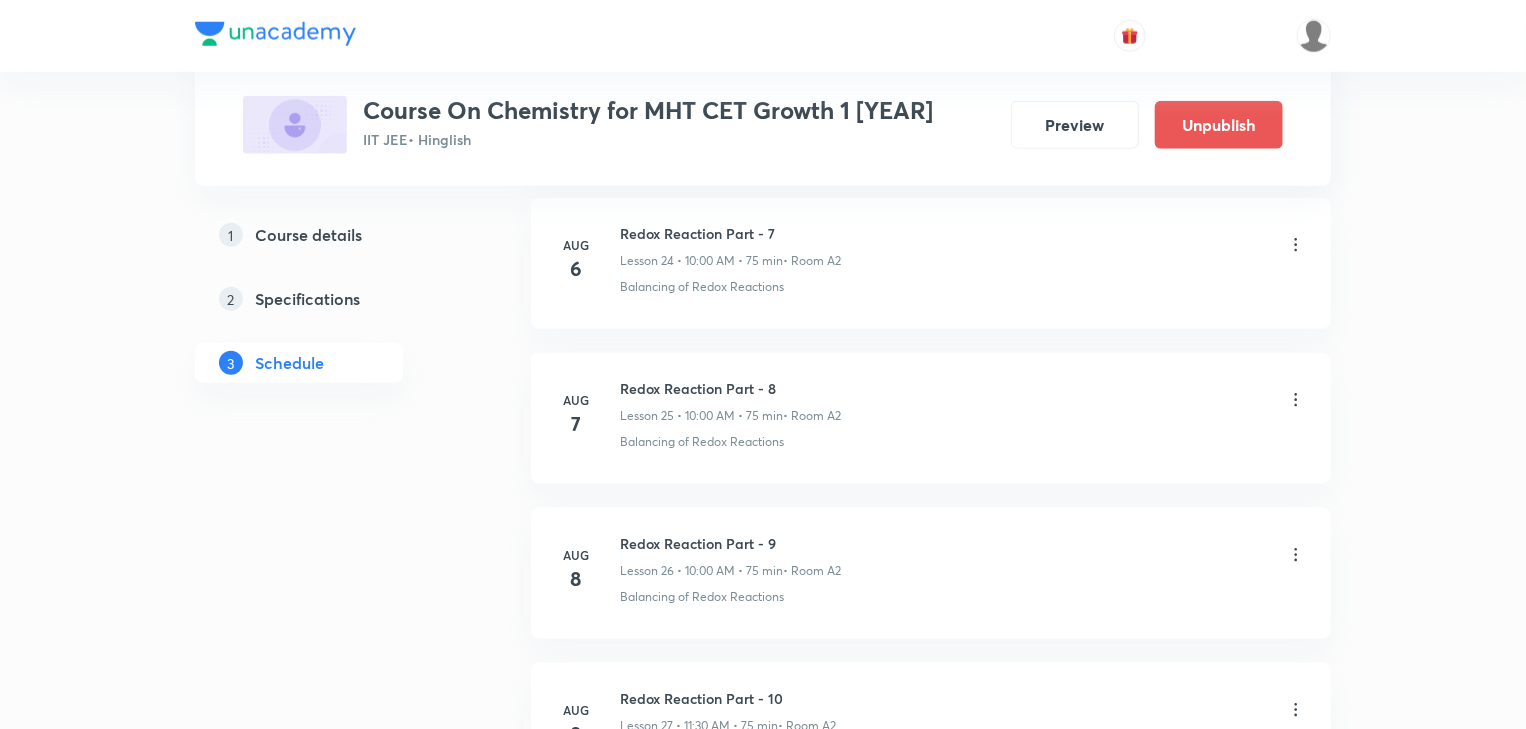 click on "Lesson 25 • 10:00 AM • 75 min" at bounding box center (701, 416) 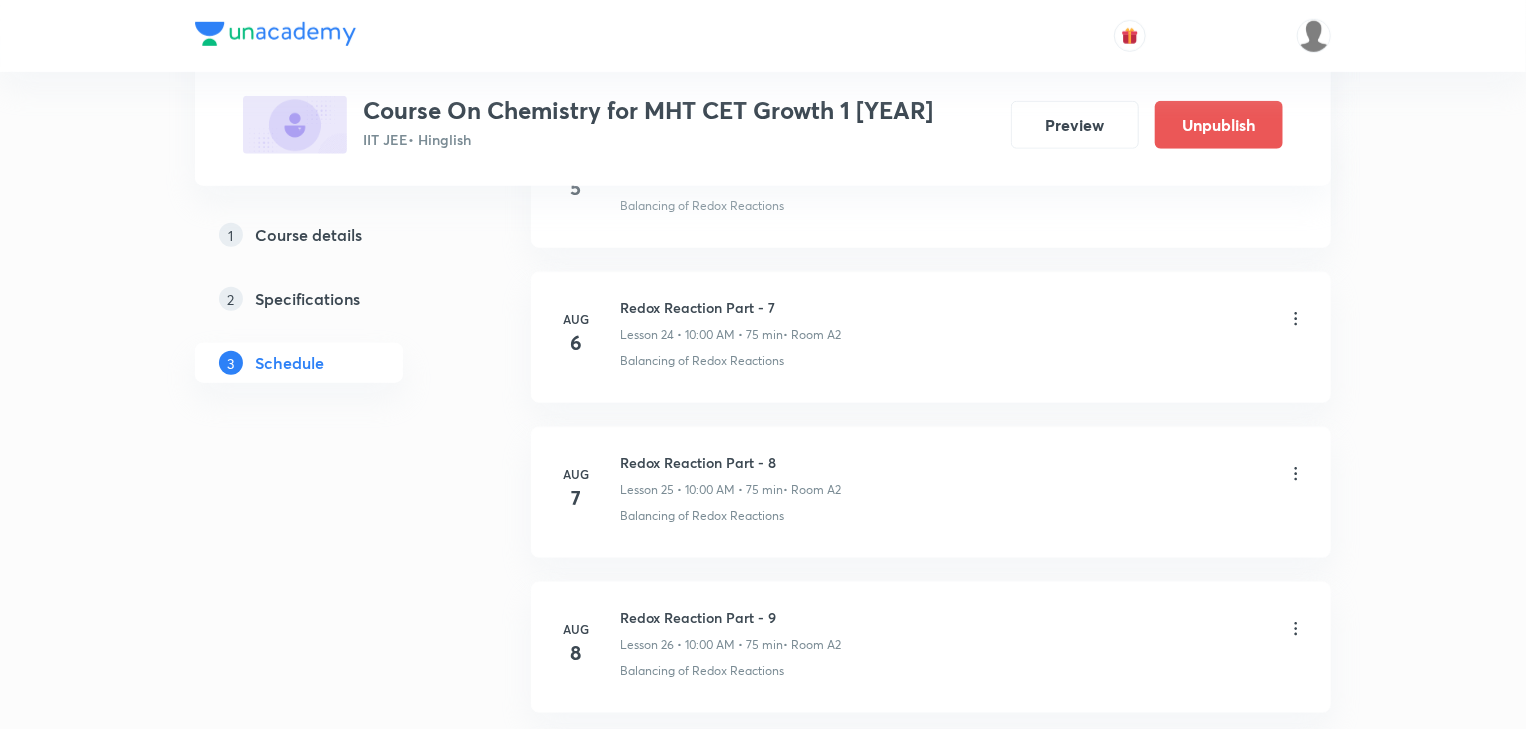 scroll, scrollTop: 4726, scrollLeft: 0, axis: vertical 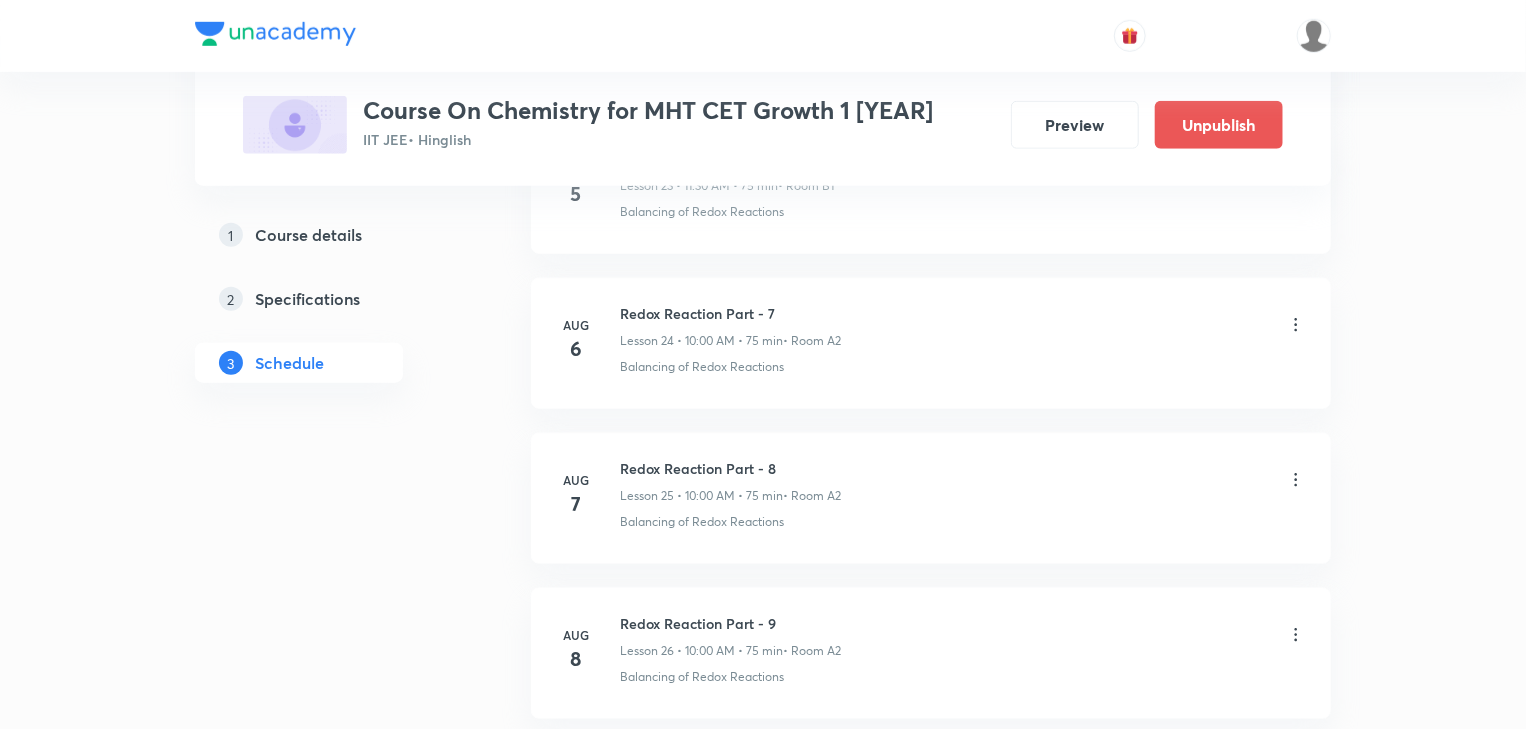 click on "Redox Reaction Part - 7" at bounding box center [730, 313] 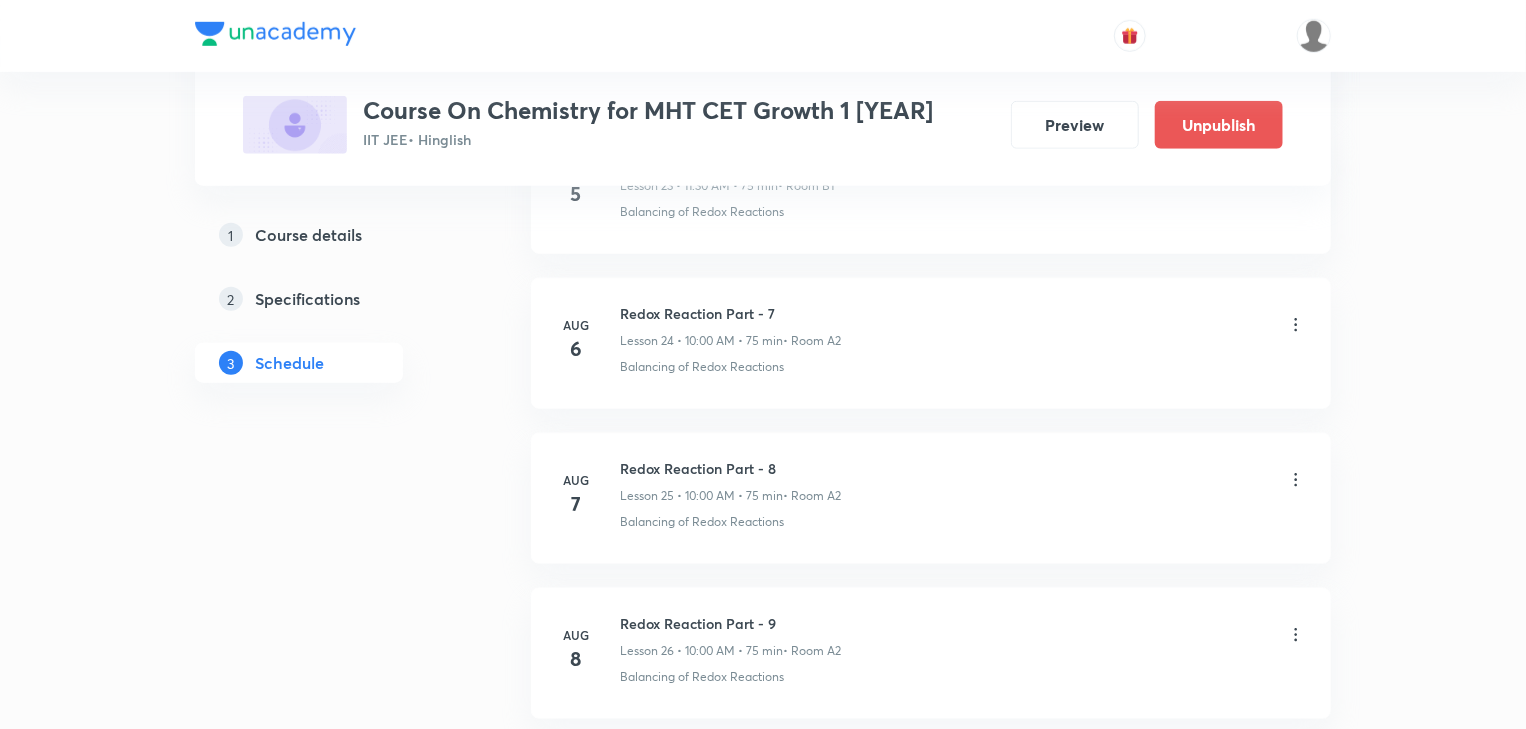click on "Aug 7 Redox Reaction Part - 8 Lesson 25 • 10:00 AM • 75 min  • Room A2 Balancing of Redox Reactions" at bounding box center [931, 498] 